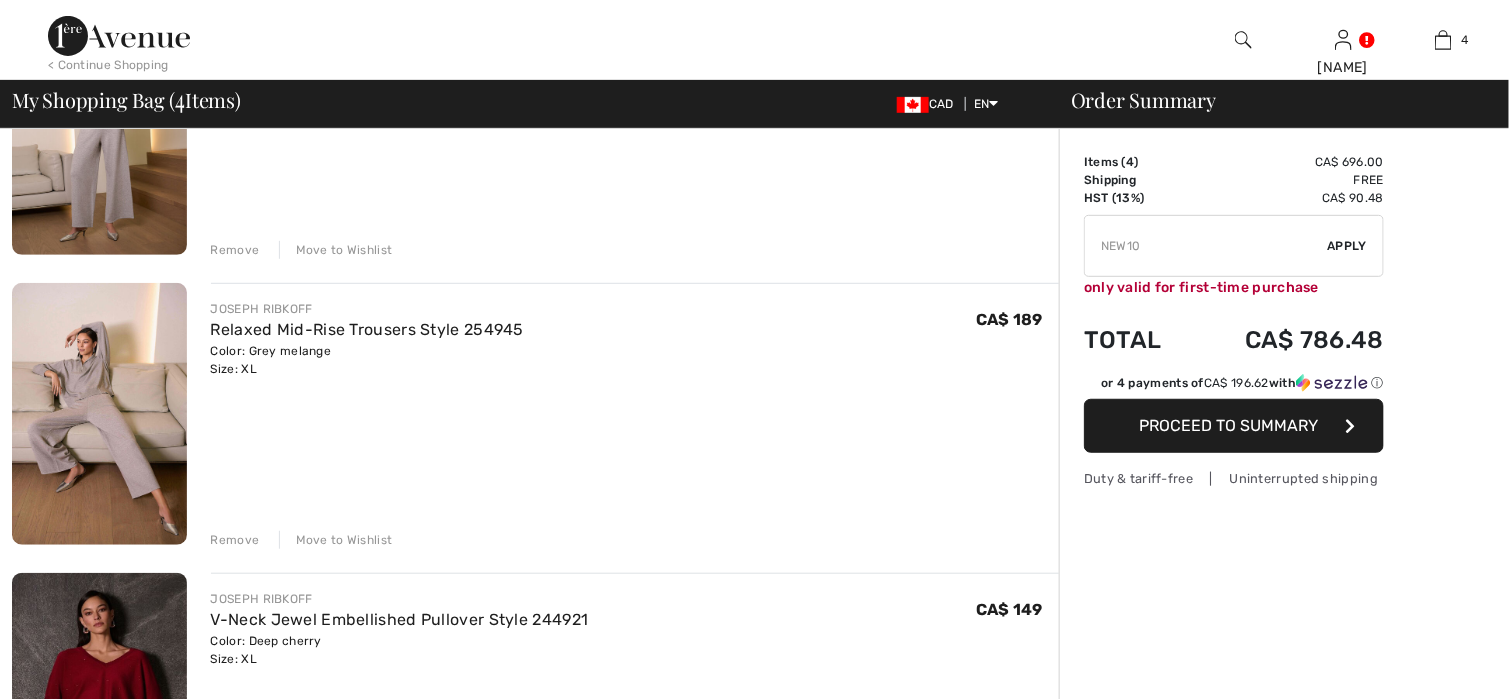 scroll, scrollTop: 500, scrollLeft: 0, axis: vertical 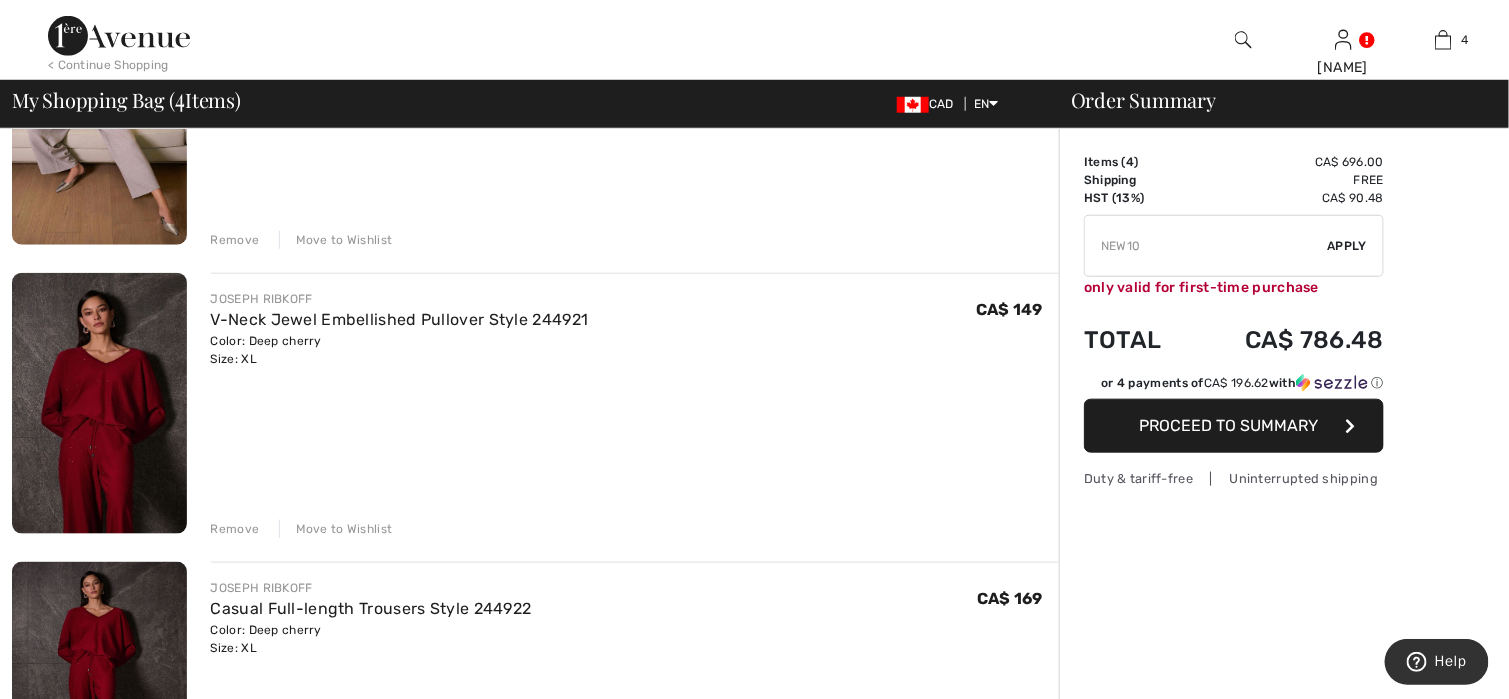 click on "Remove" at bounding box center [235, 529] 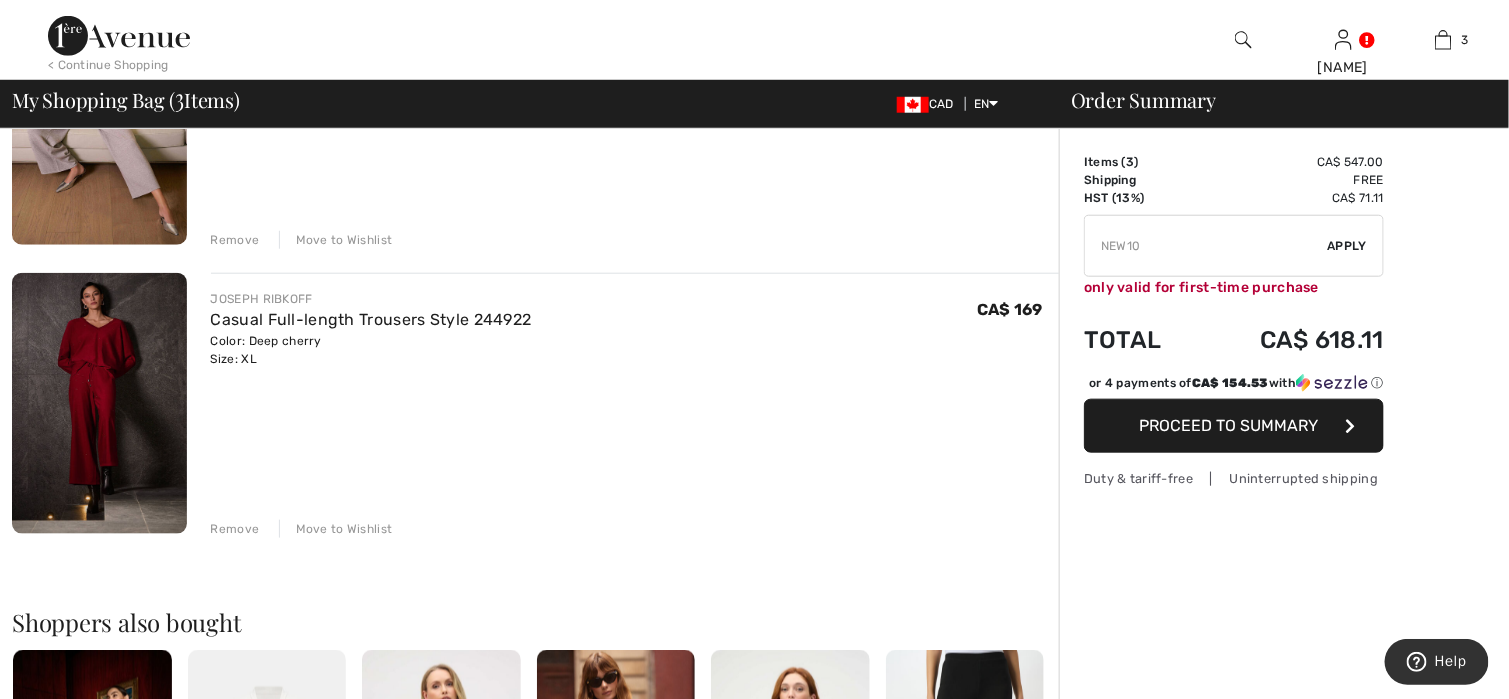 click on "Remove" at bounding box center (235, 529) 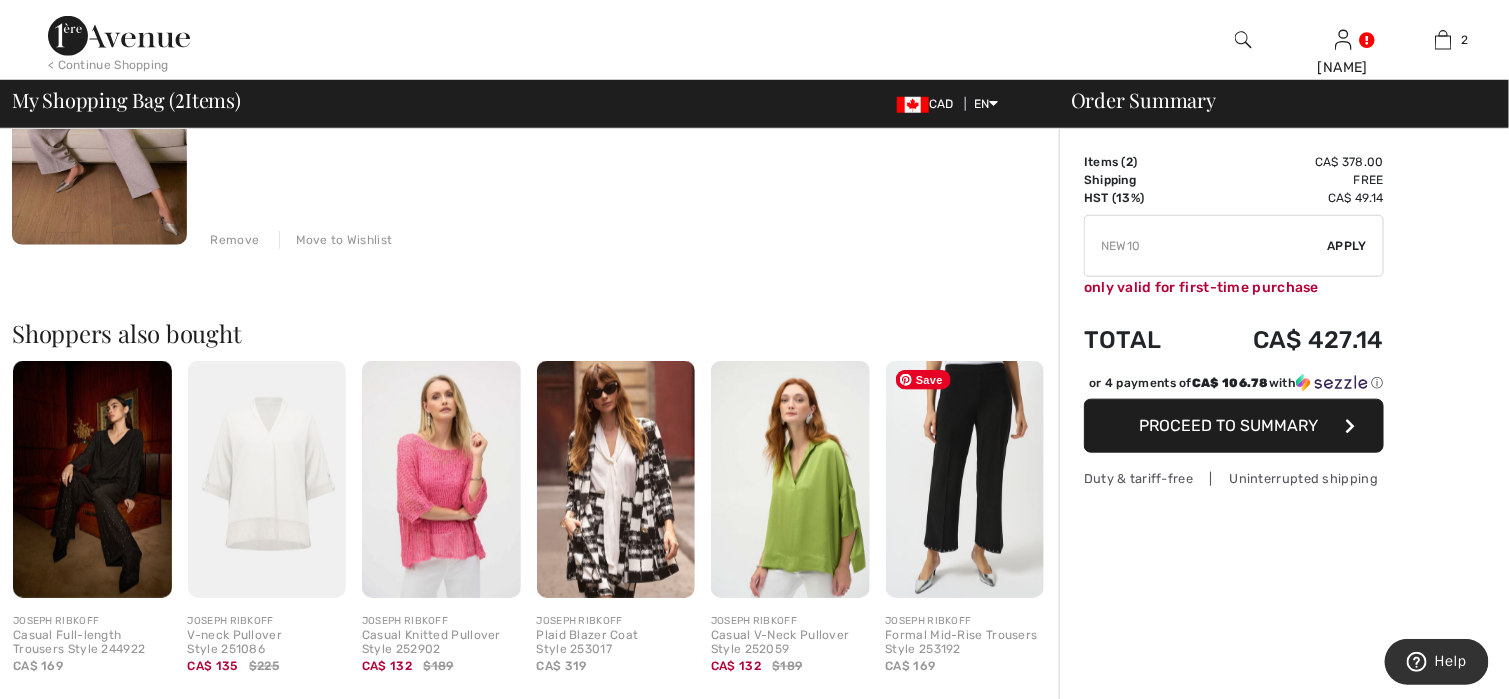 click at bounding box center (965, 480) 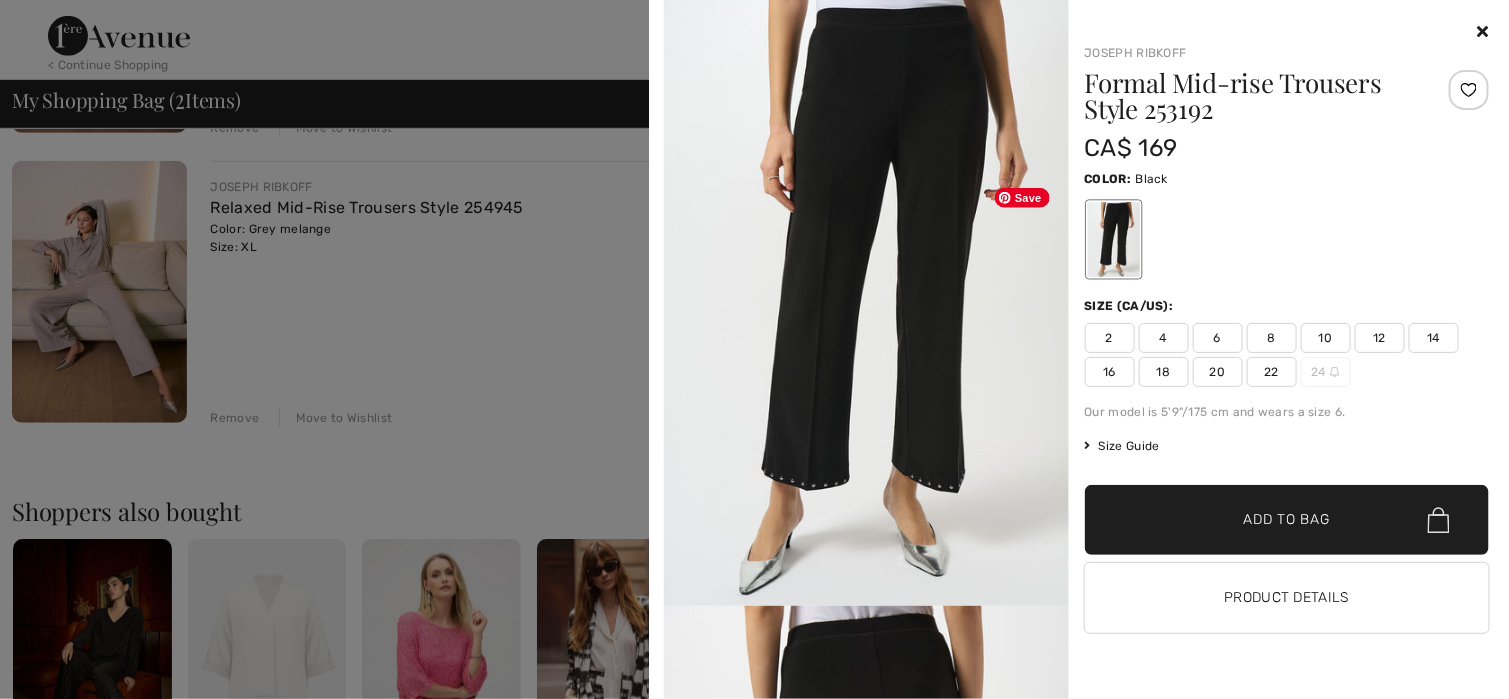 scroll, scrollTop: 400, scrollLeft: 0, axis: vertical 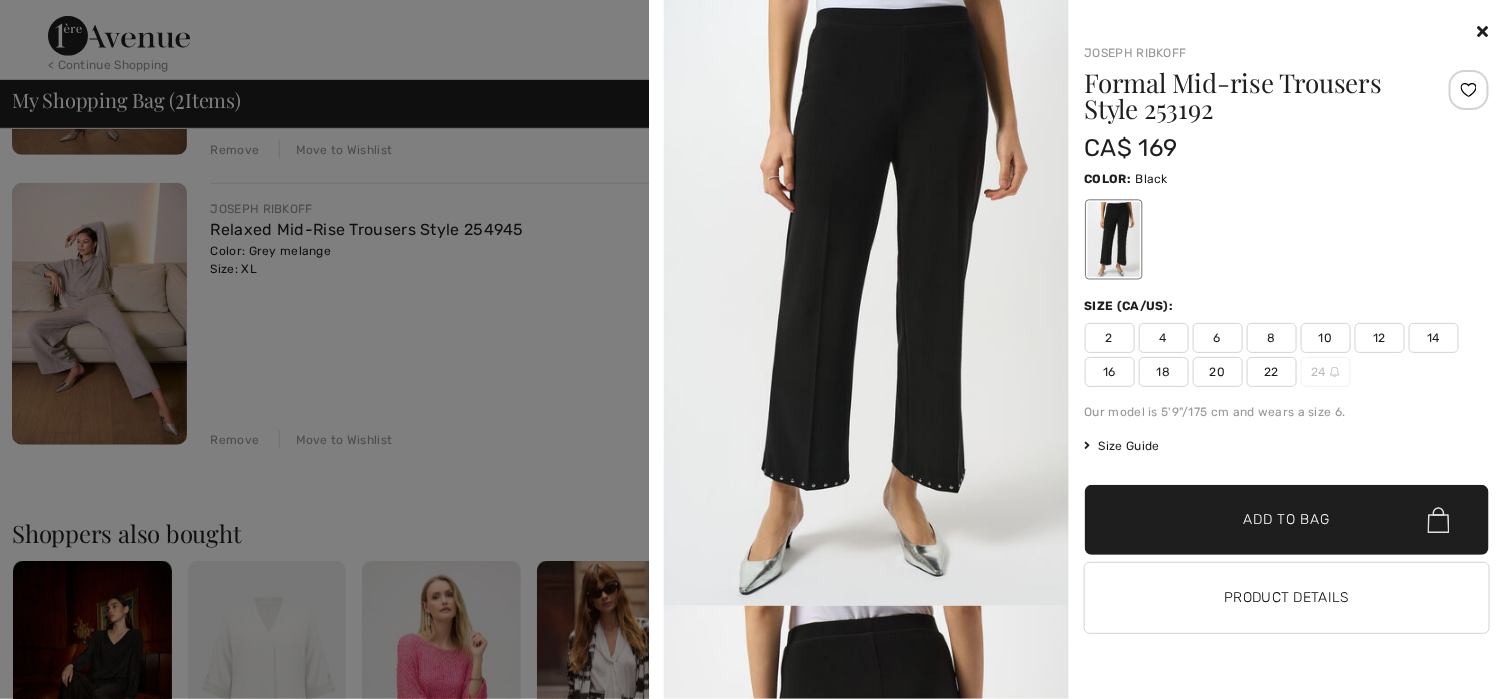 click at bounding box center (754, 349) 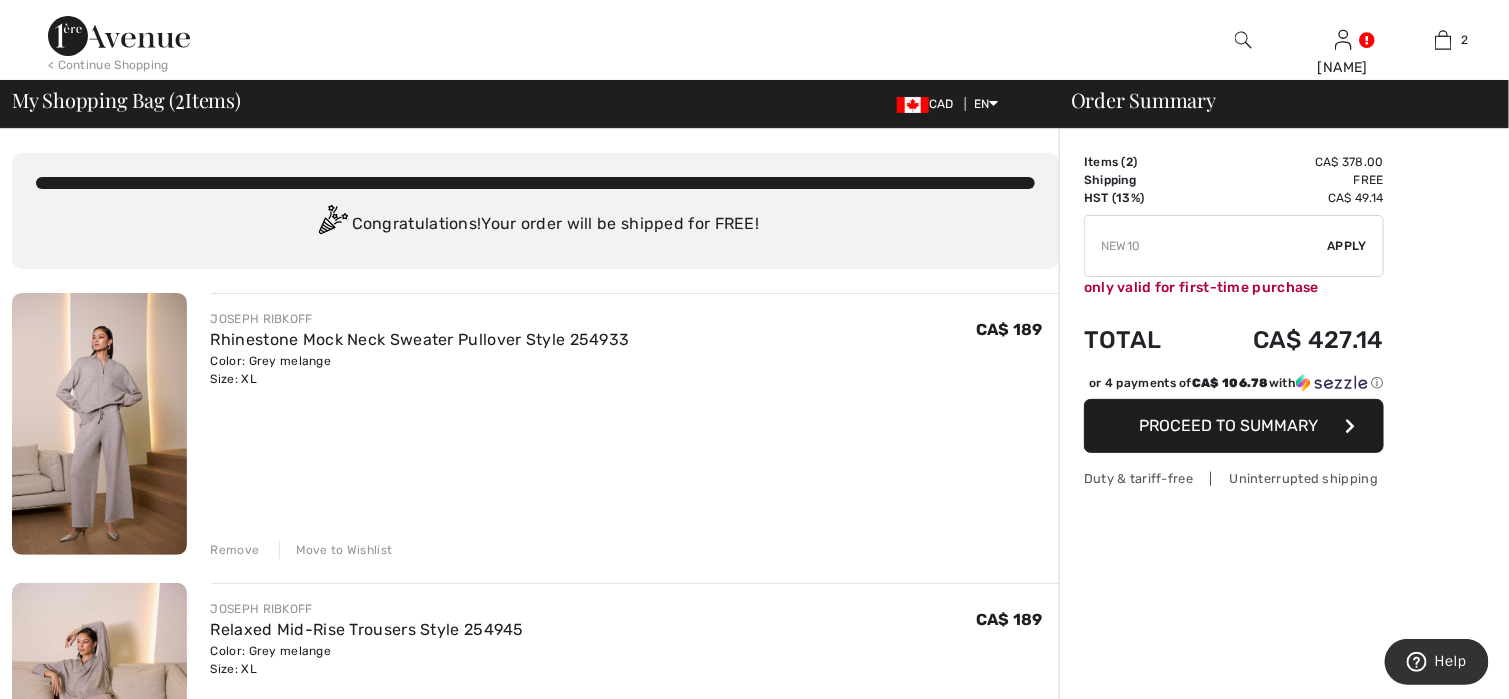 scroll, scrollTop: 0, scrollLeft: 0, axis: both 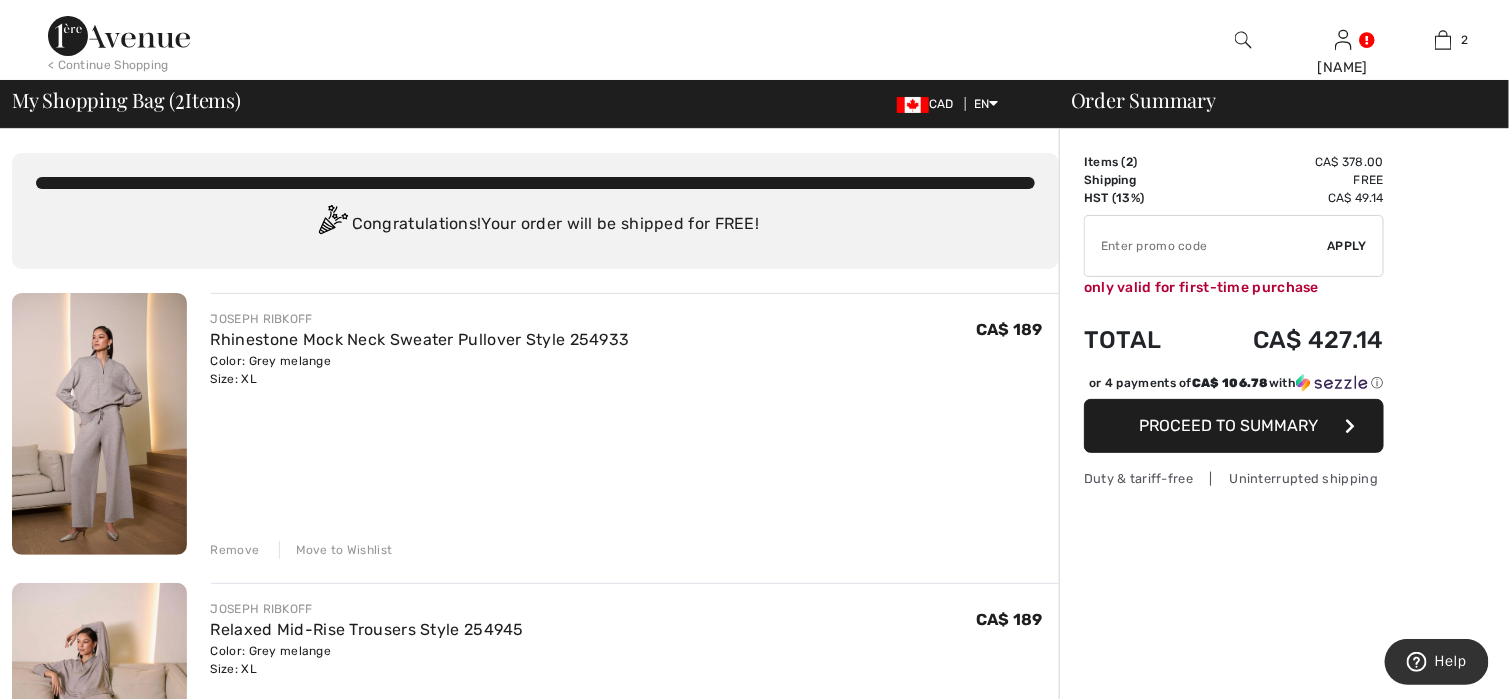 type on "NEW10" 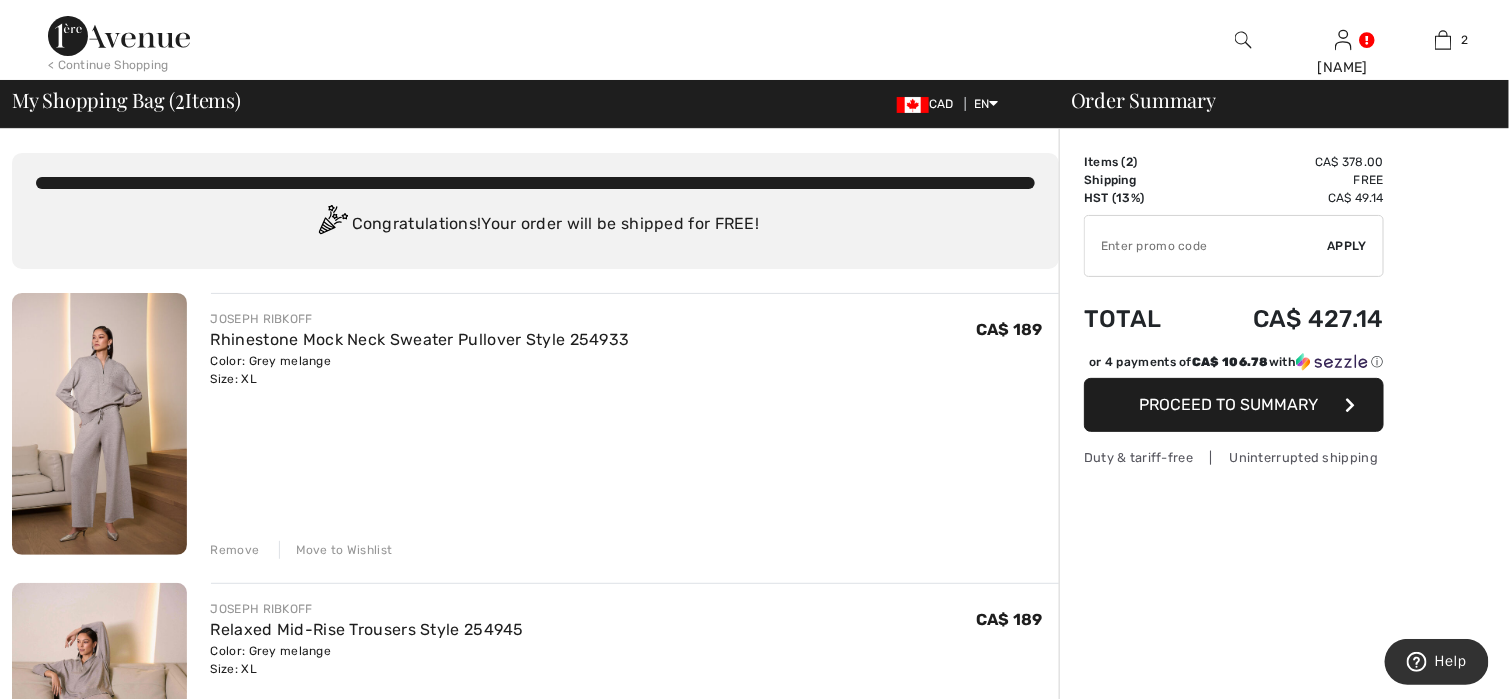 type on "NEW10" 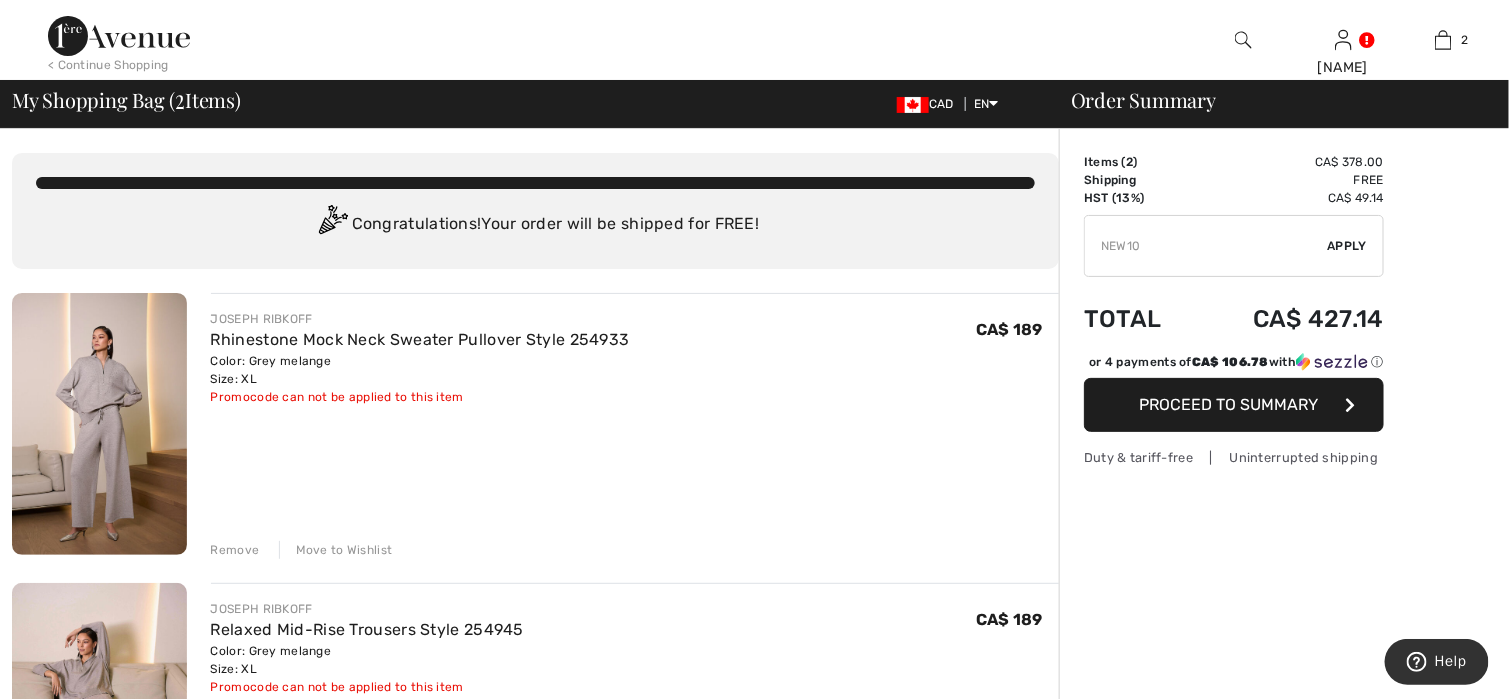 drag, startPoint x: 1134, startPoint y: 69, endPoint x: 1054, endPoint y: 48, distance: 82.710335 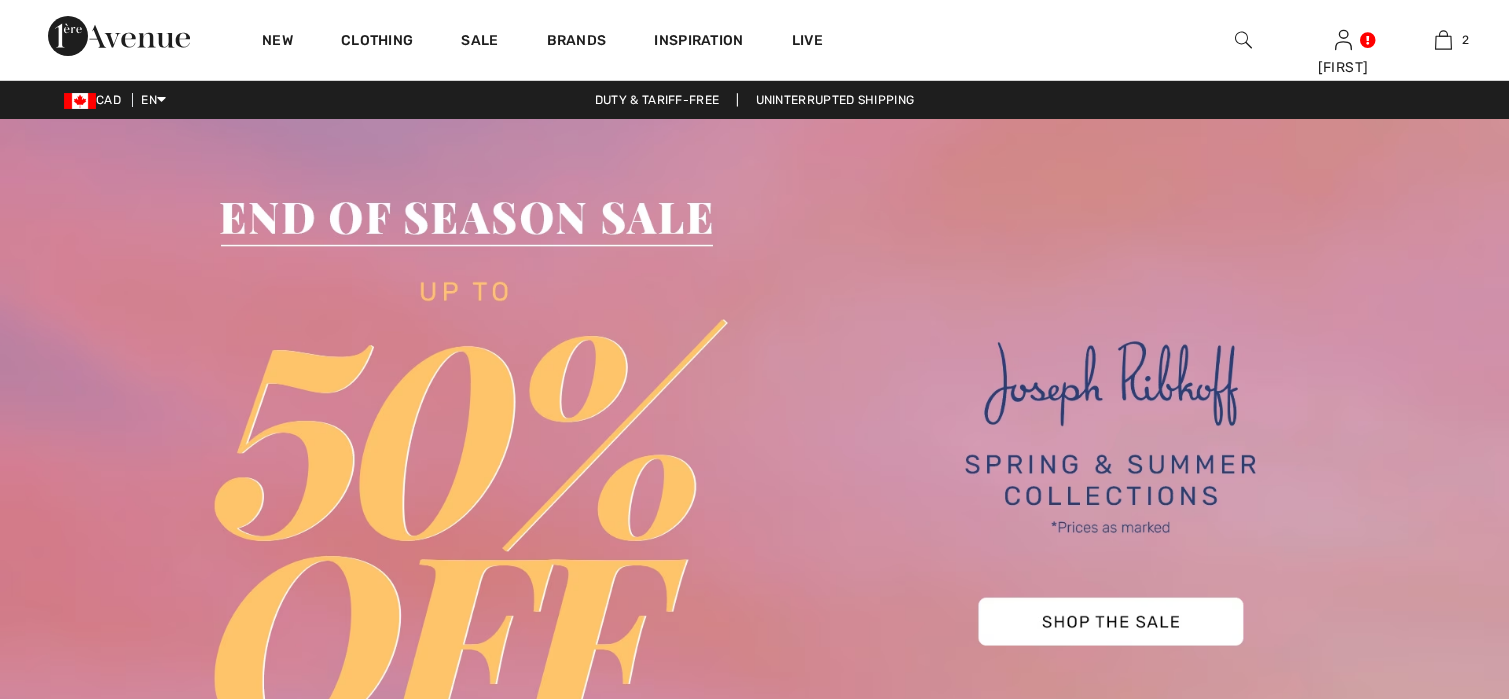 scroll, scrollTop: 0, scrollLeft: 0, axis: both 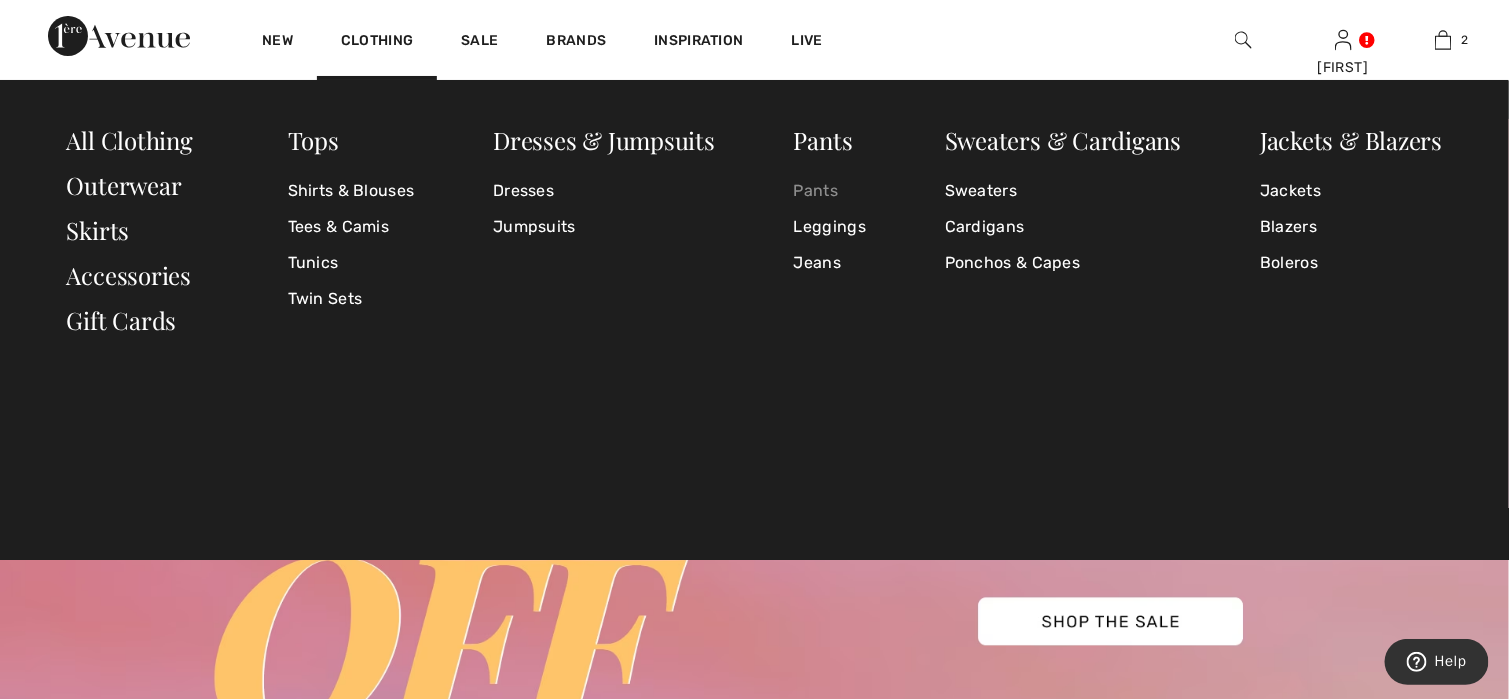click on "Pants" at bounding box center [830, 191] 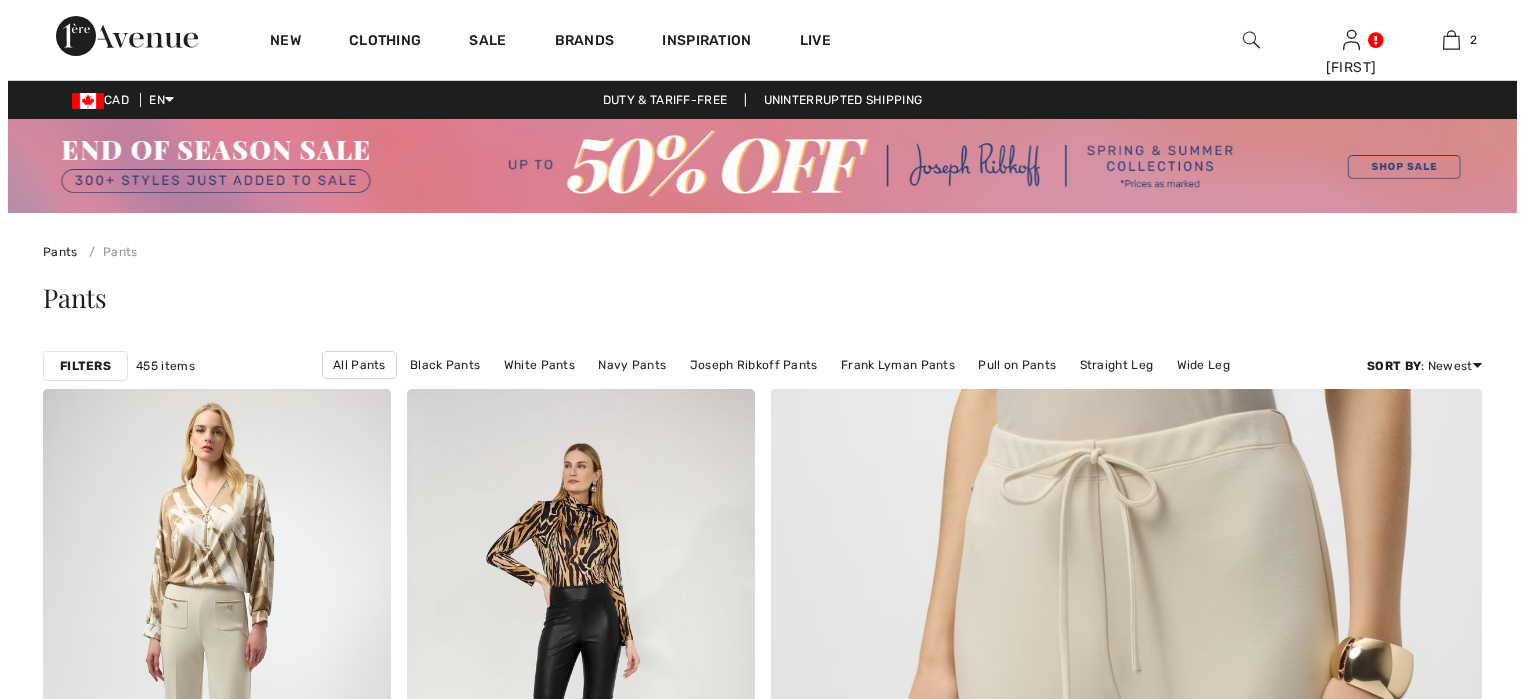 scroll, scrollTop: 0, scrollLeft: 0, axis: both 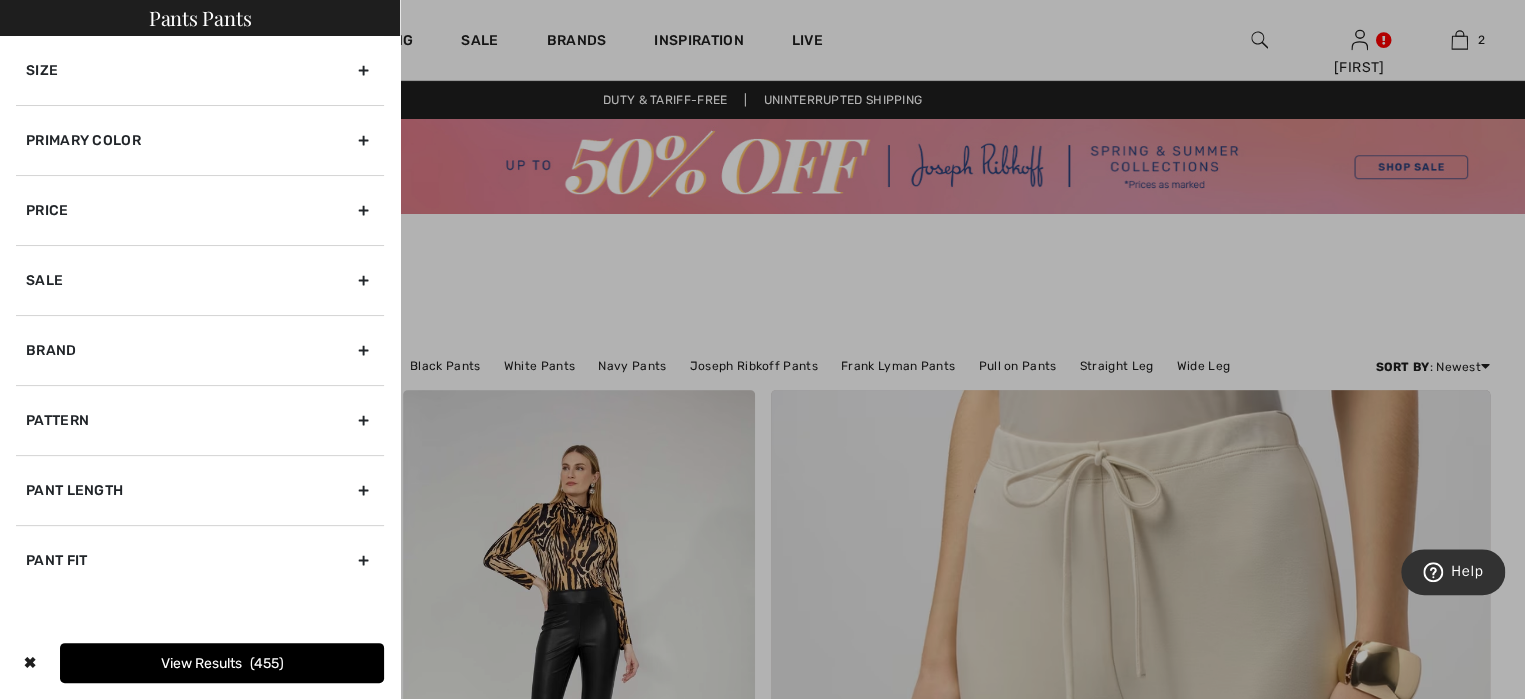 click on "Primary Color" at bounding box center [200, 140] 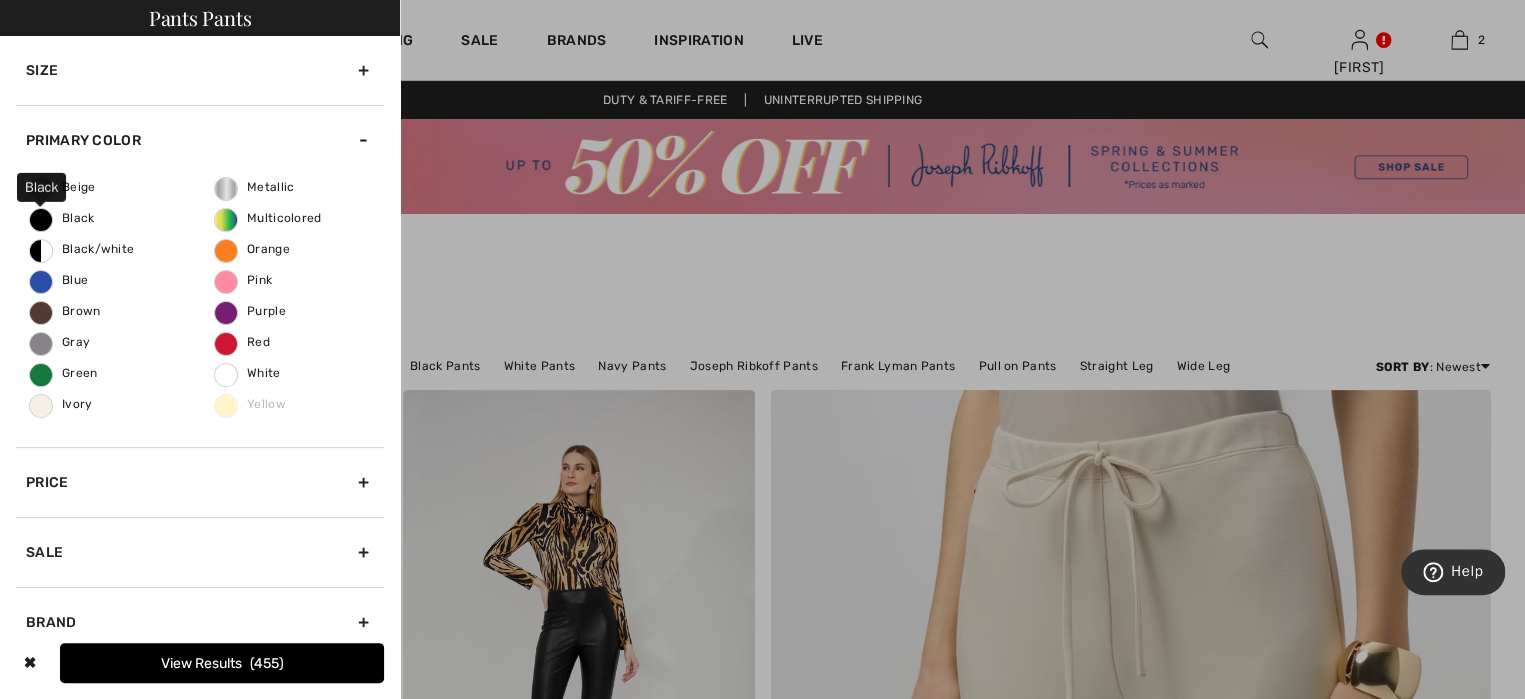 click on "Black" at bounding box center (62, 218) 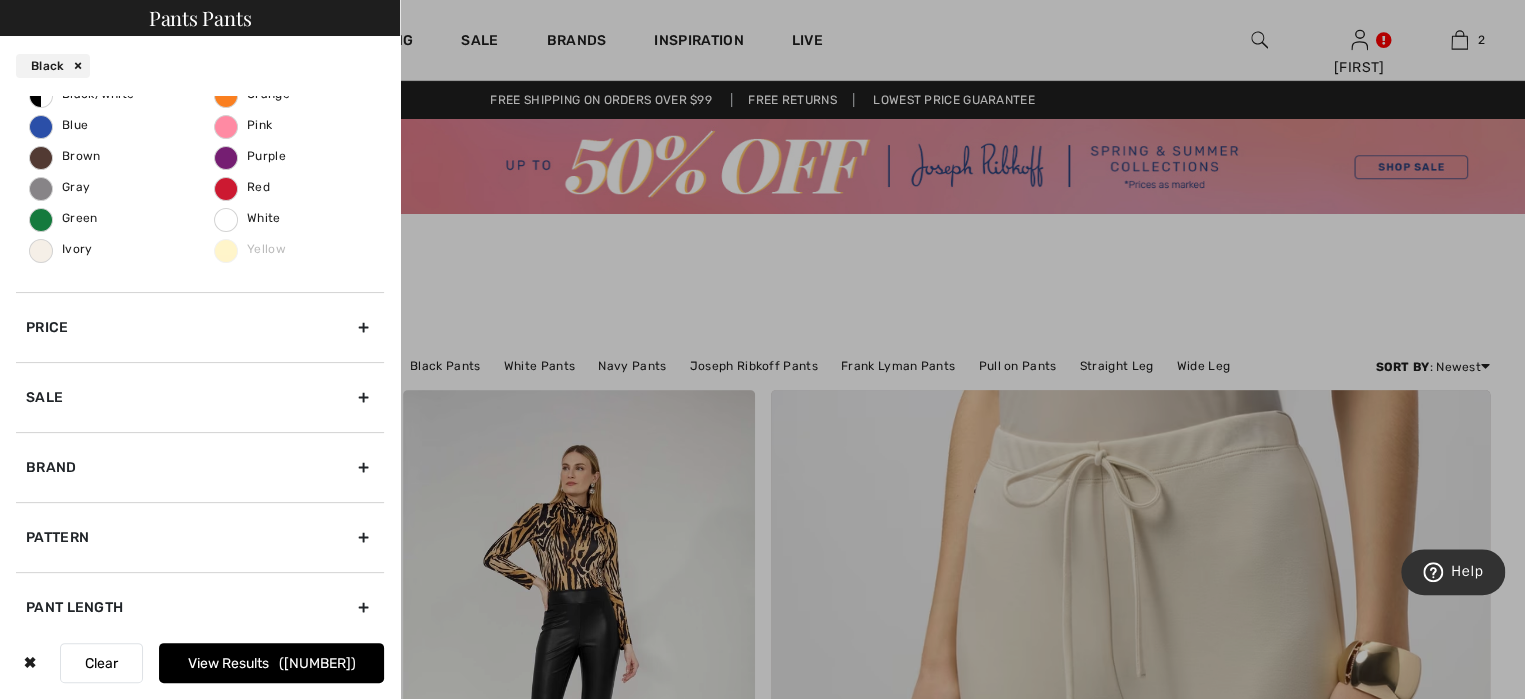 scroll, scrollTop: 299, scrollLeft: 0, axis: vertical 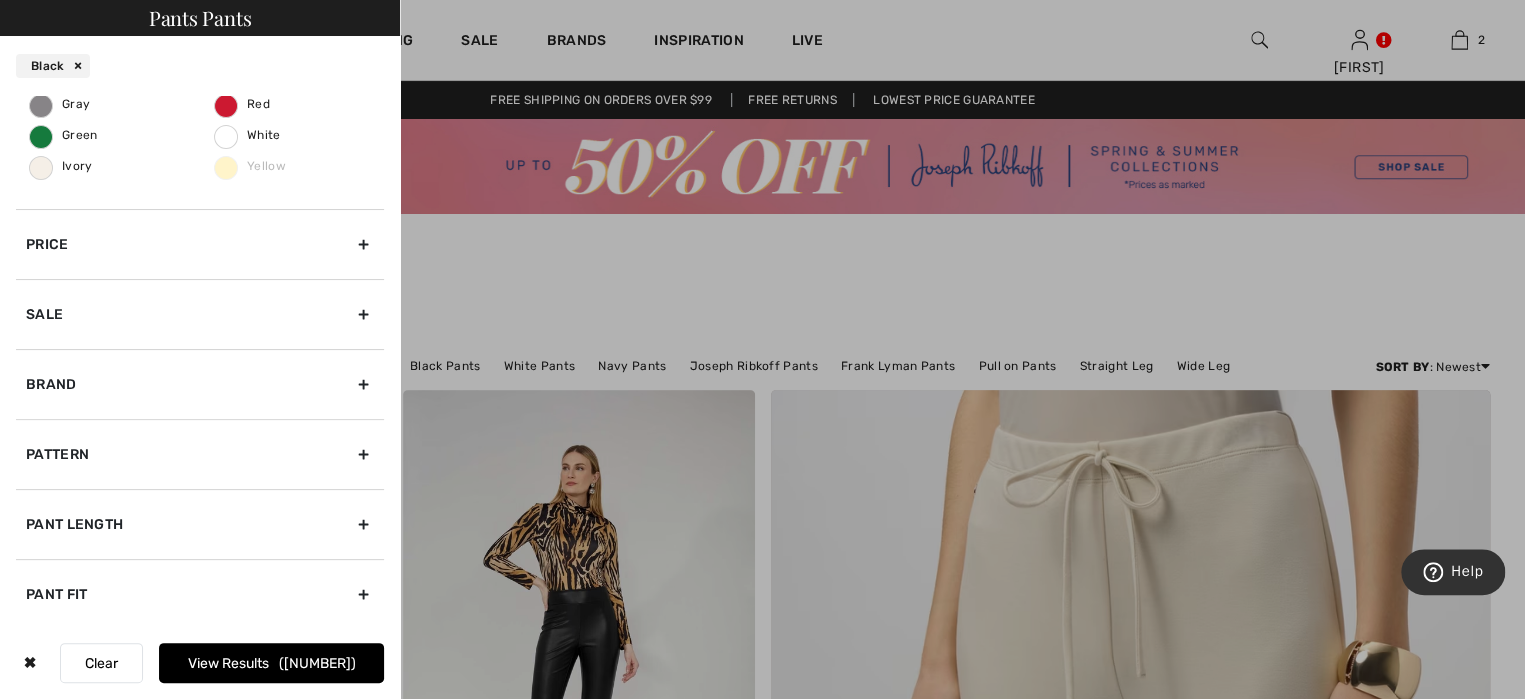 click on "Brand" at bounding box center [200, 384] 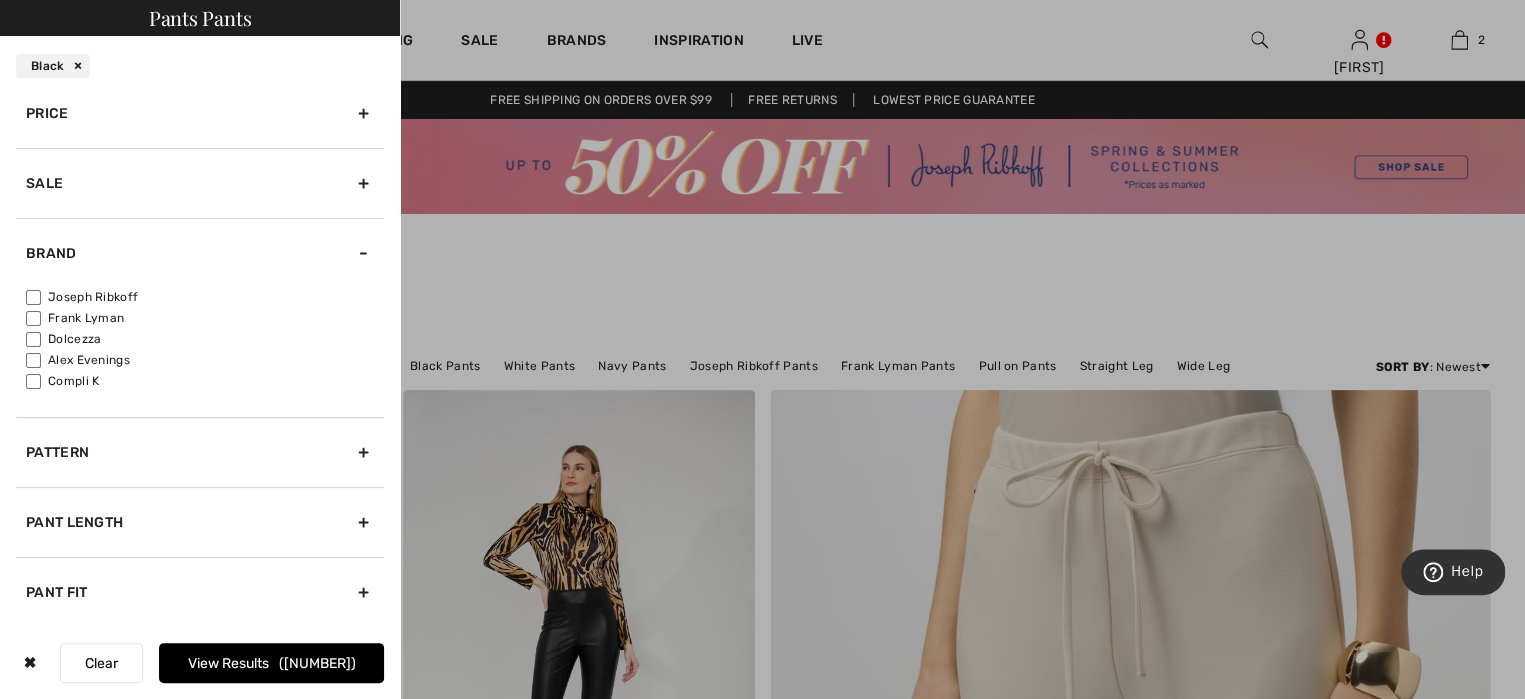 scroll, scrollTop: 144, scrollLeft: 0, axis: vertical 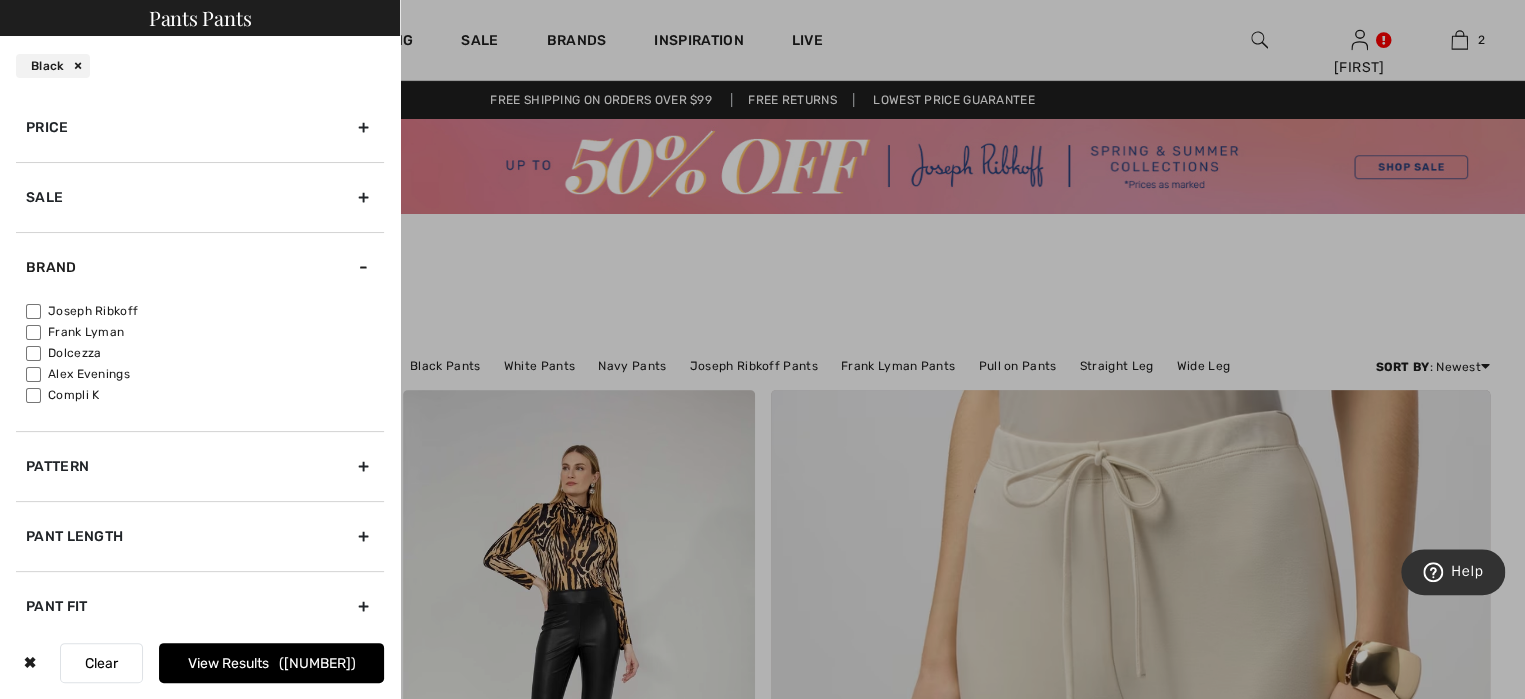 click on "Joseph Ribkoff" at bounding box center (33, 311) 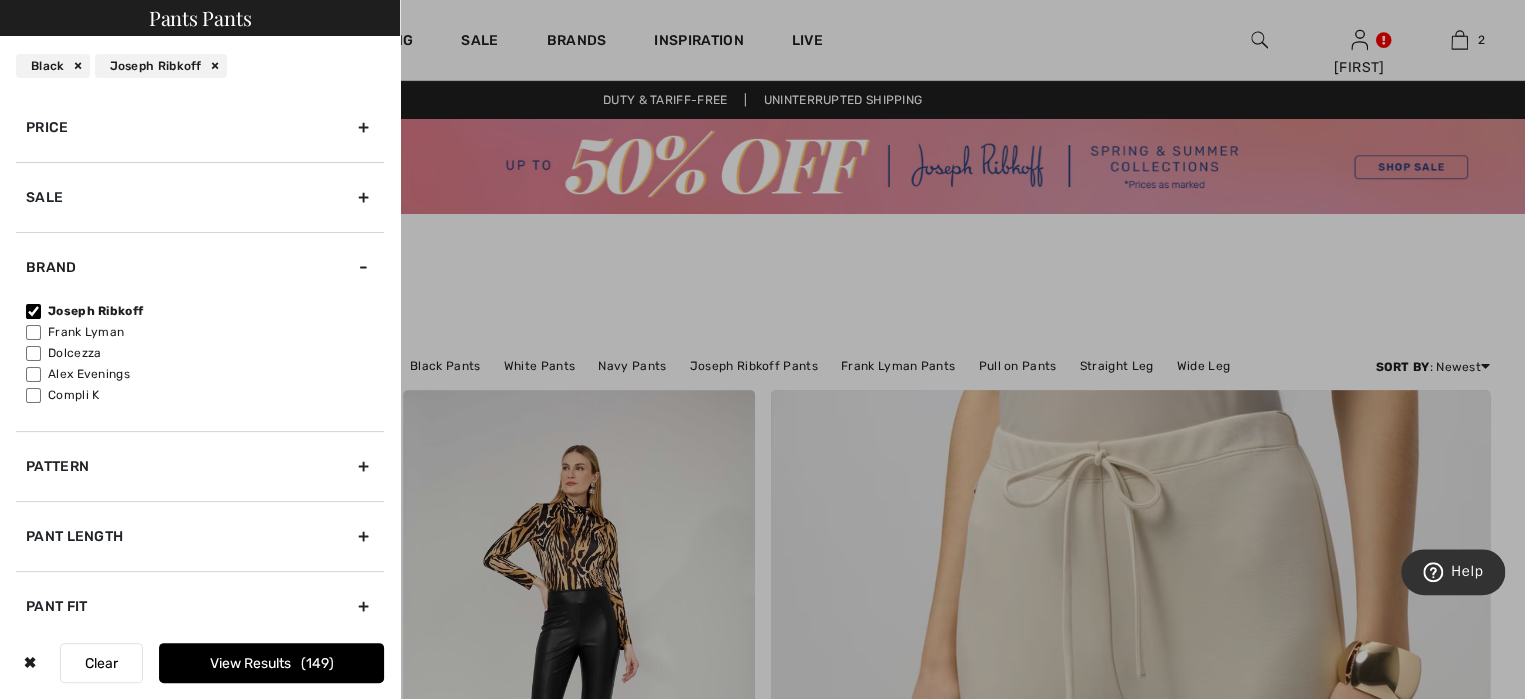 click on "Pant Fit" at bounding box center (200, 606) 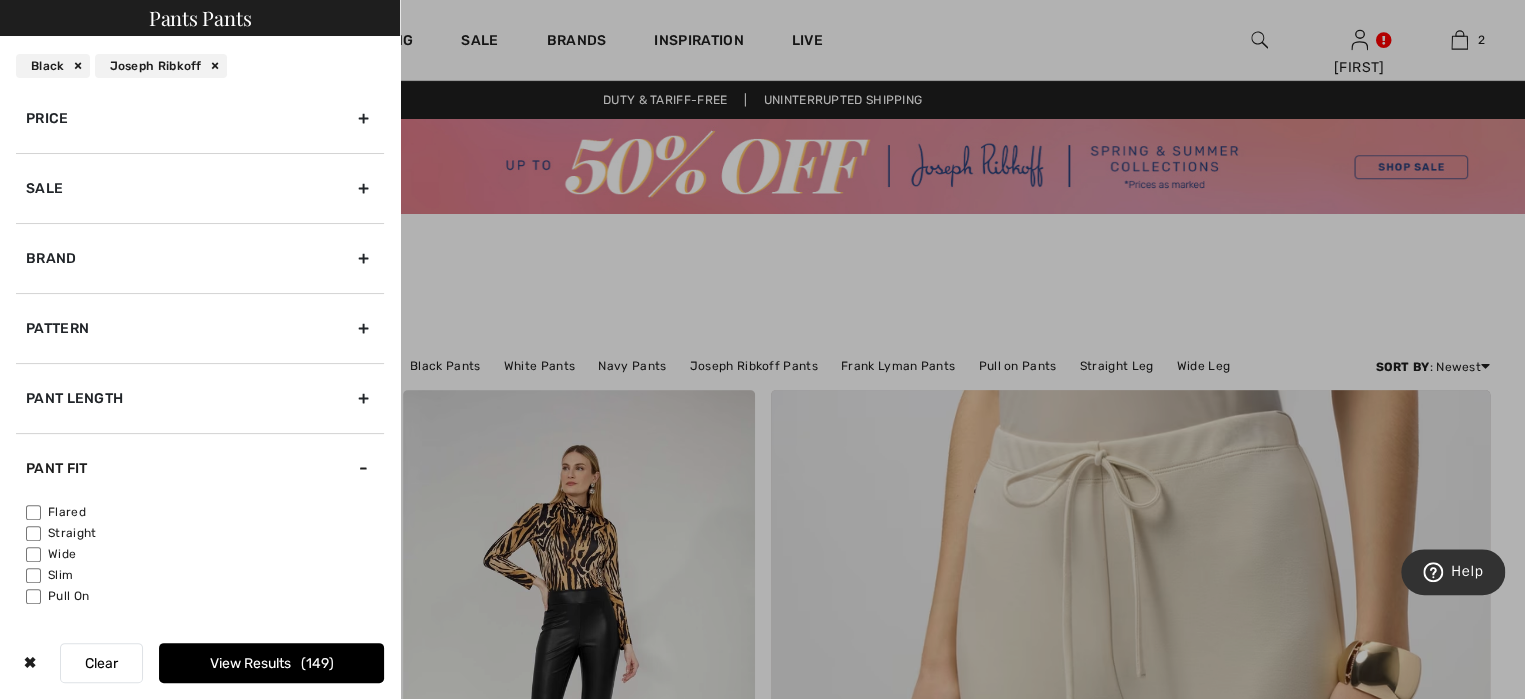 scroll, scrollTop: 156, scrollLeft: 0, axis: vertical 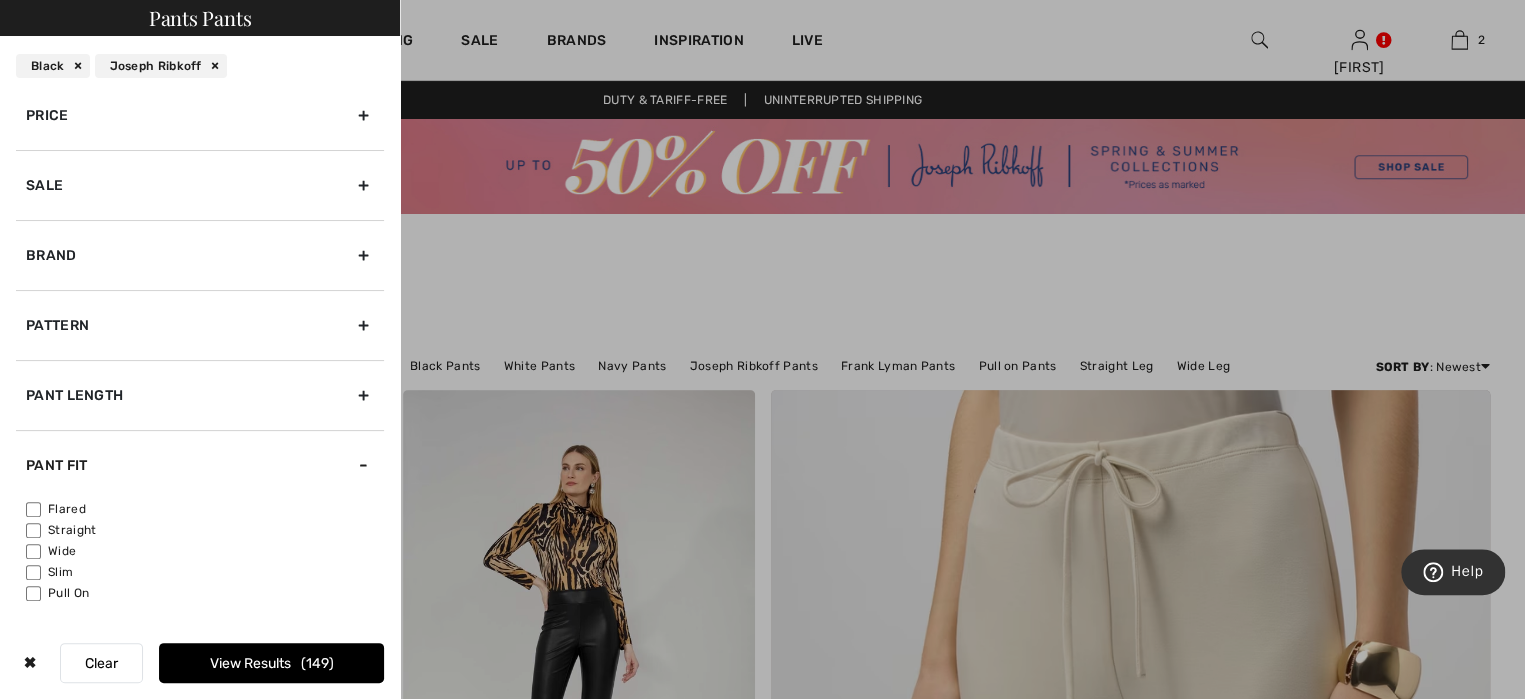 click on "Flared" at bounding box center (33, 509) 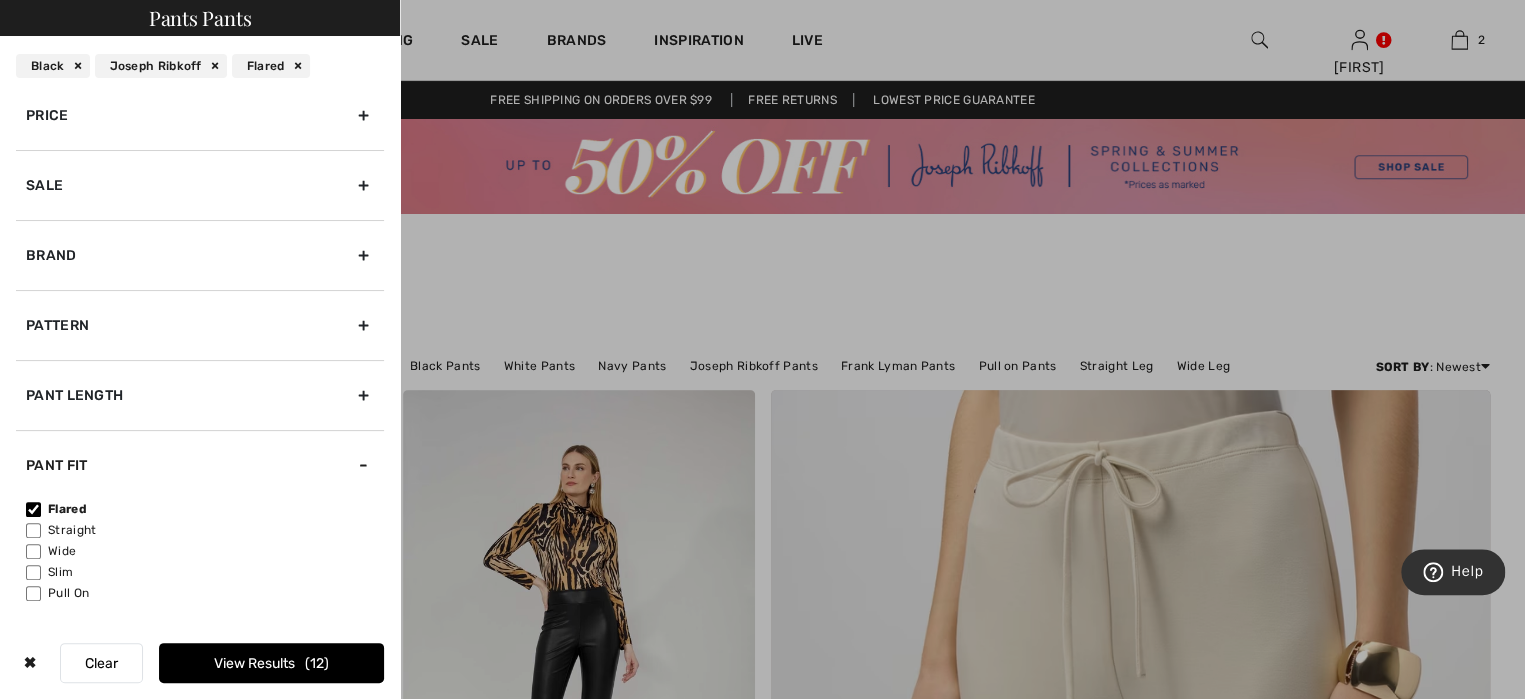 click on "View Results 12" at bounding box center [271, 663] 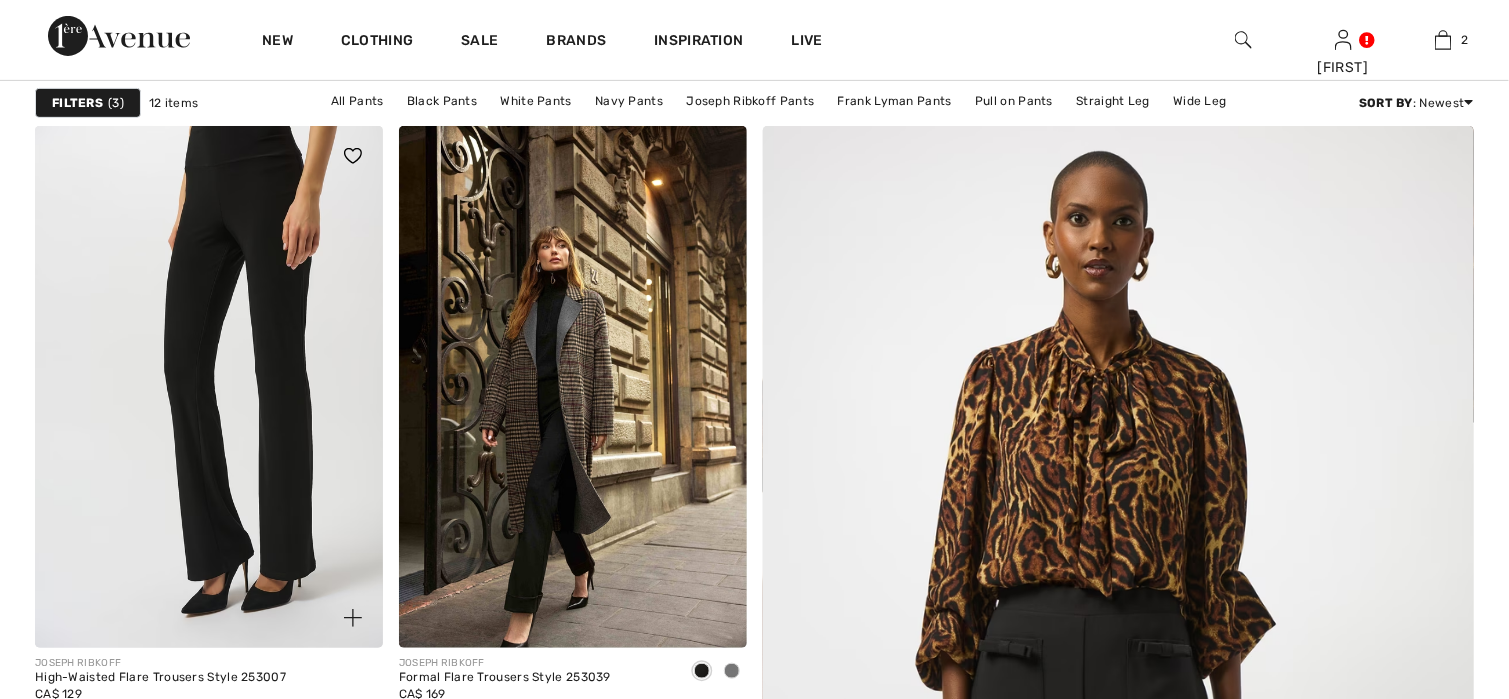 scroll, scrollTop: 300, scrollLeft: 0, axis: vertical 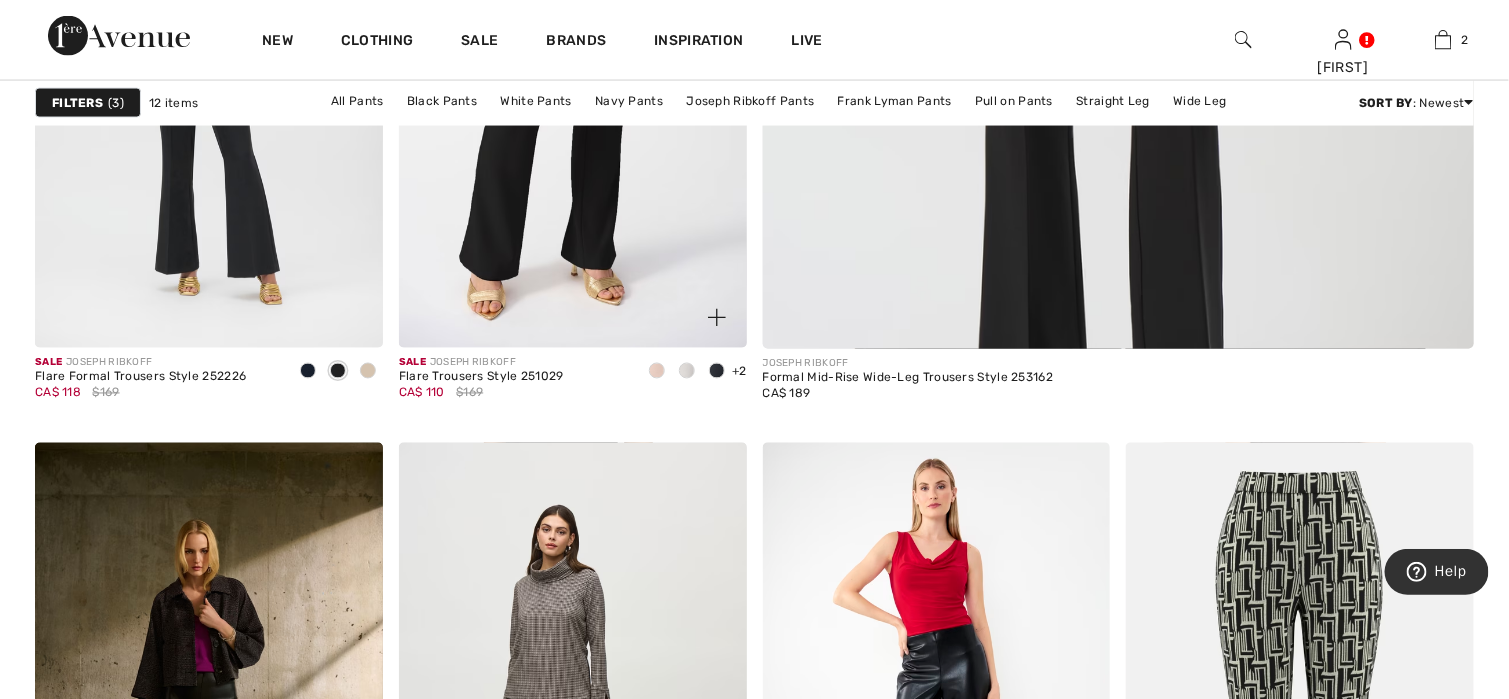 click at bounding box center (687, 371) 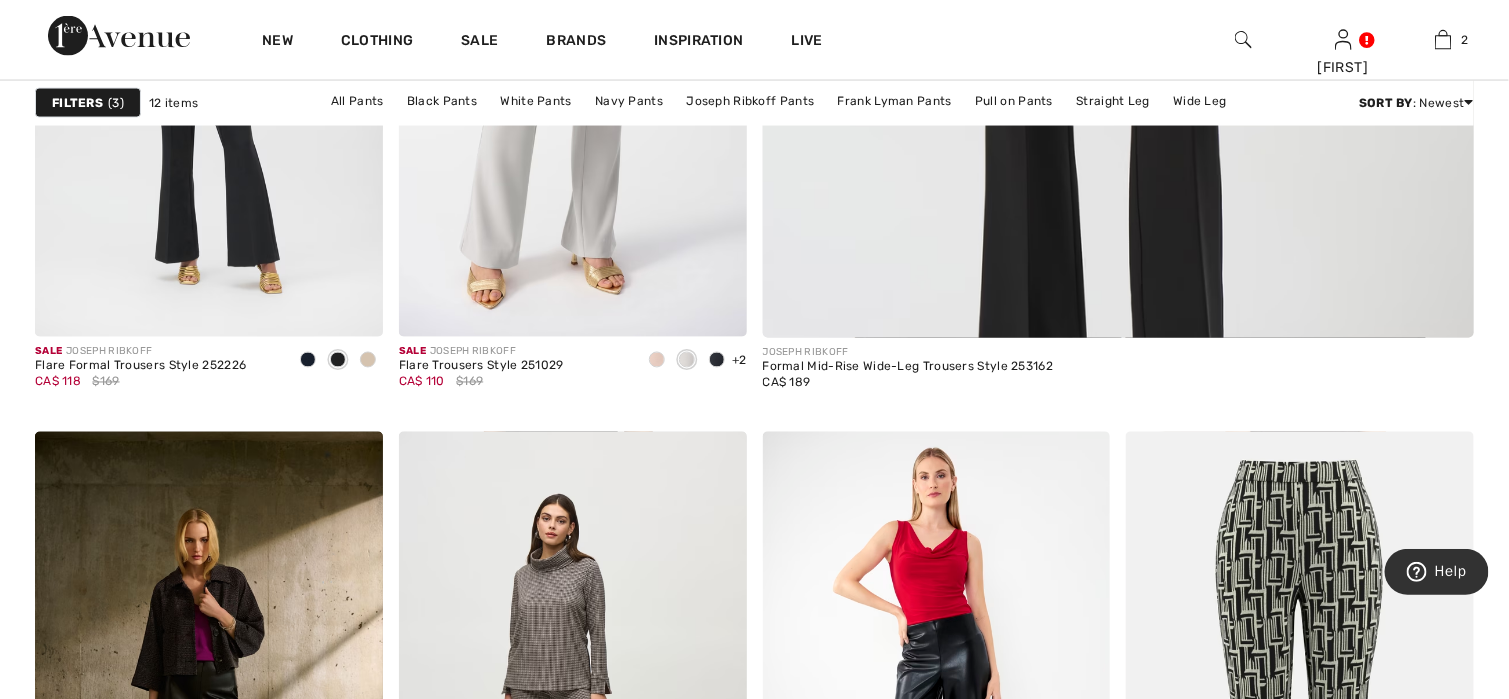 scroll, scrollTop: 1200, scrollLeft: 0, axis: vertical 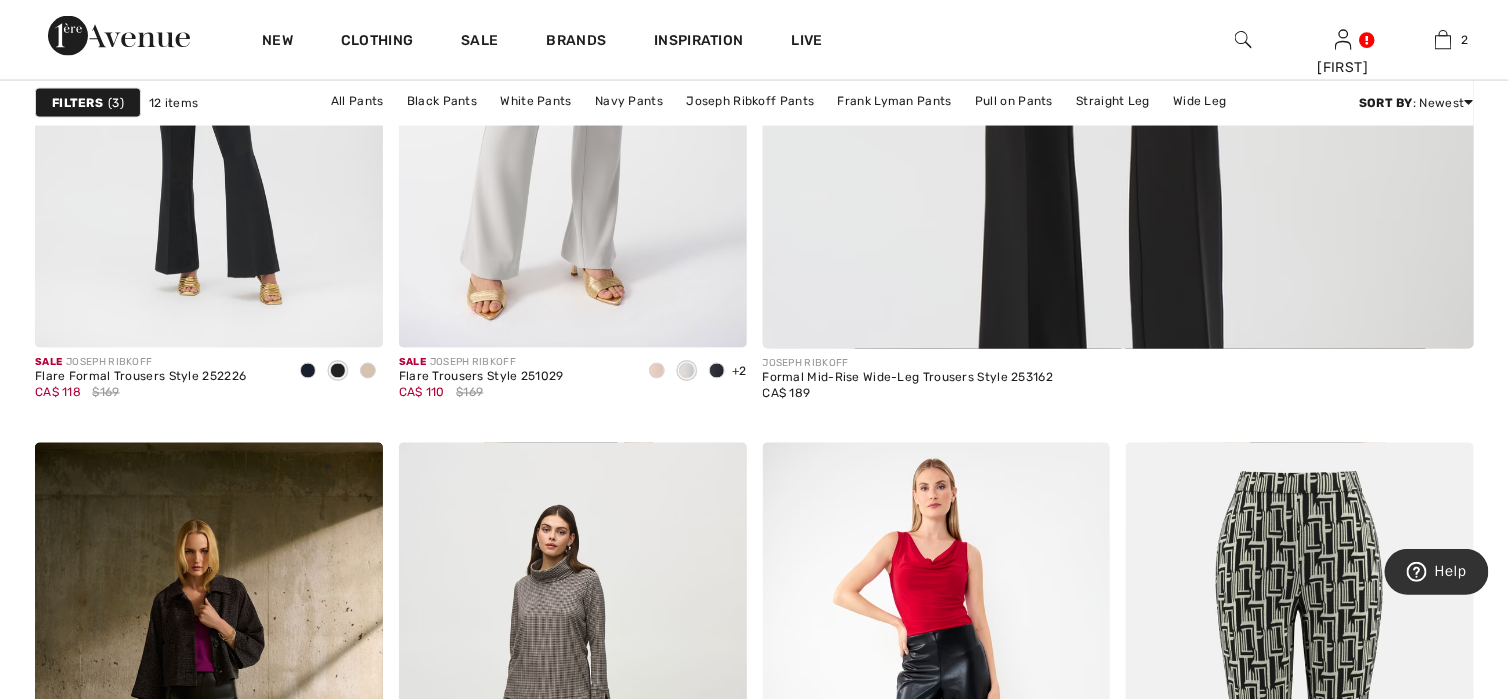 click on "Filters 3" at bounding box center (88, 103) 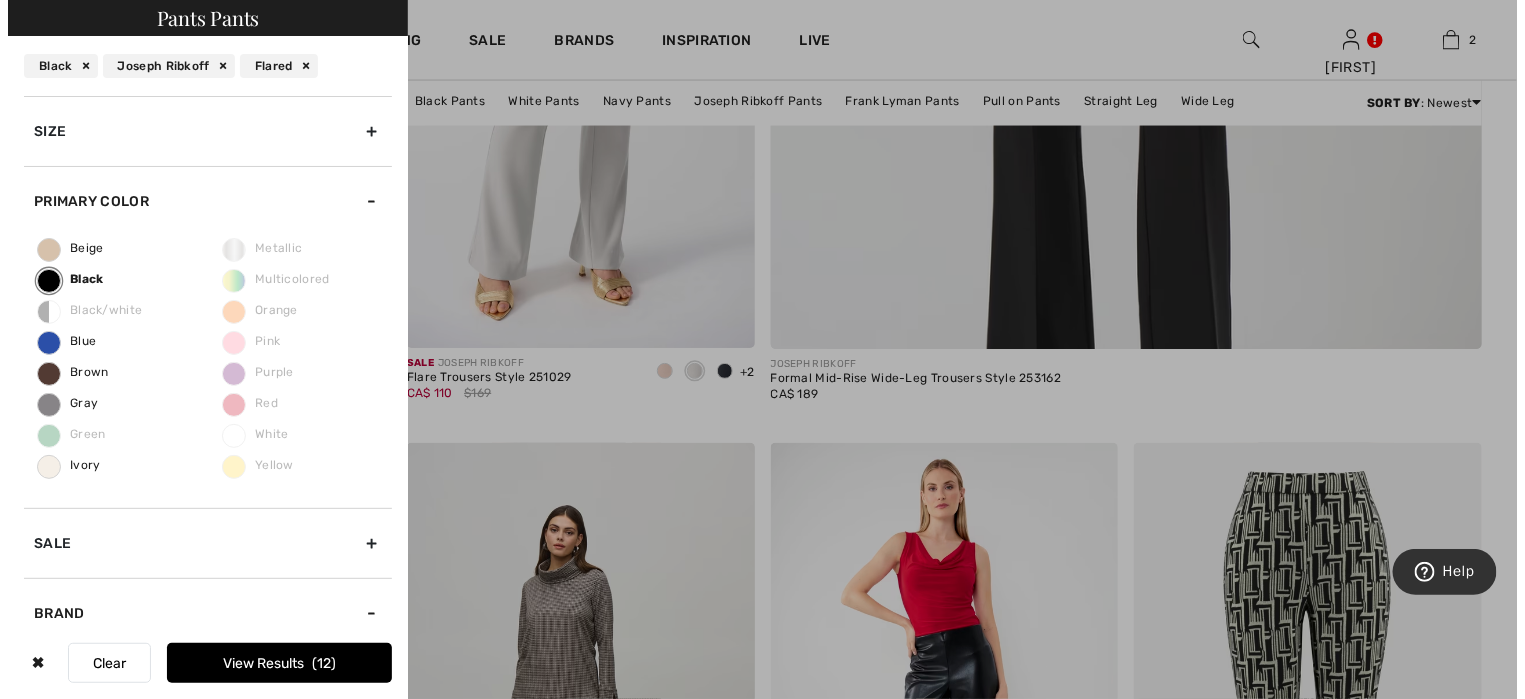 scroll, scrollTop: 1200, scrollLeft: 0, axis: vertical 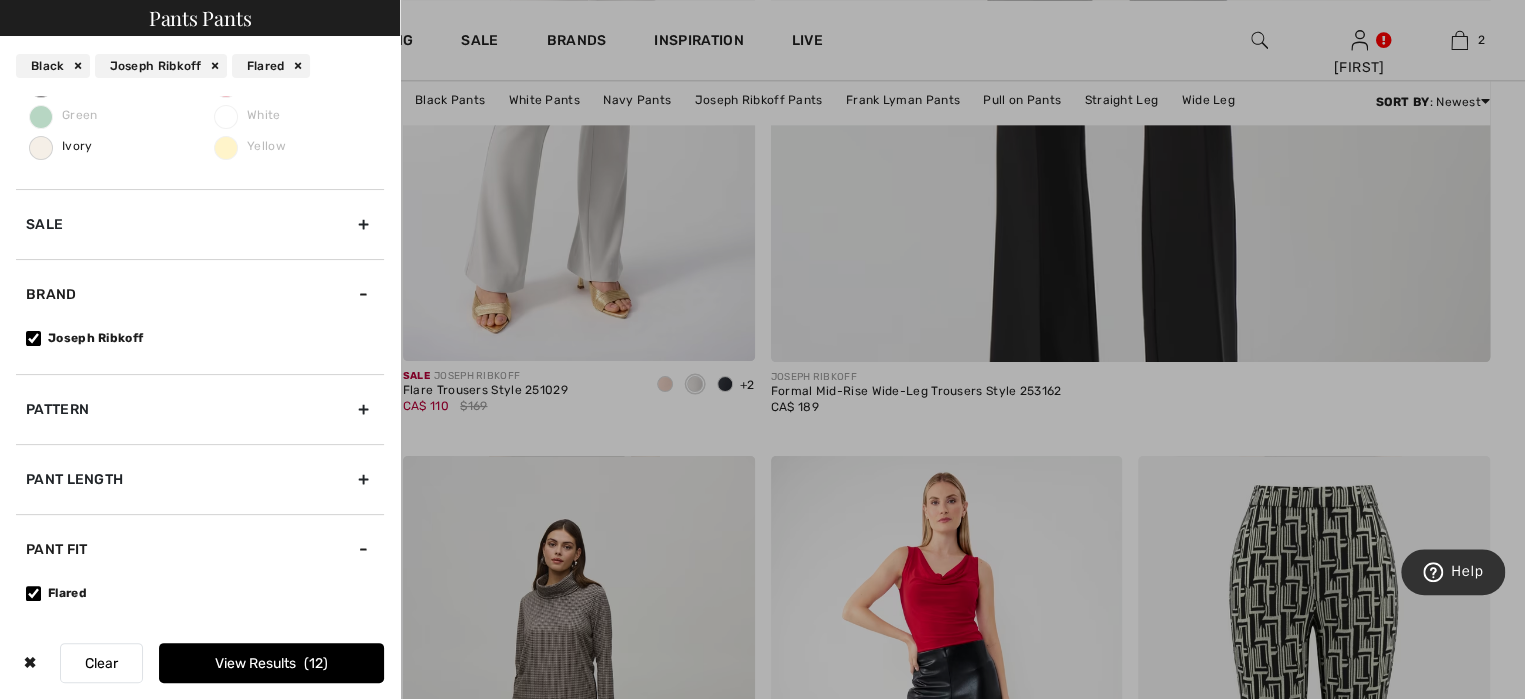 click on "Flared" at bounding box center (33, 593) 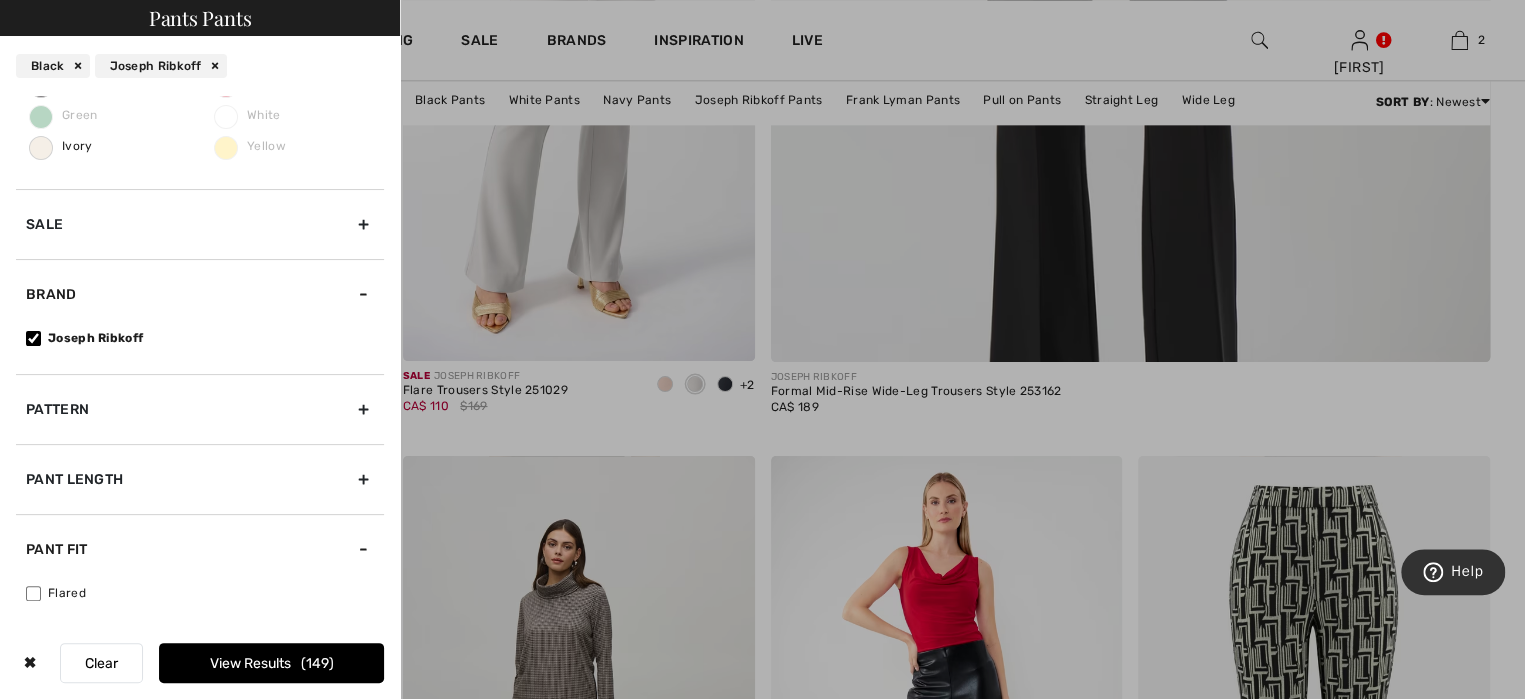 click on "Pant Fit" at bounding box center [200, 549] 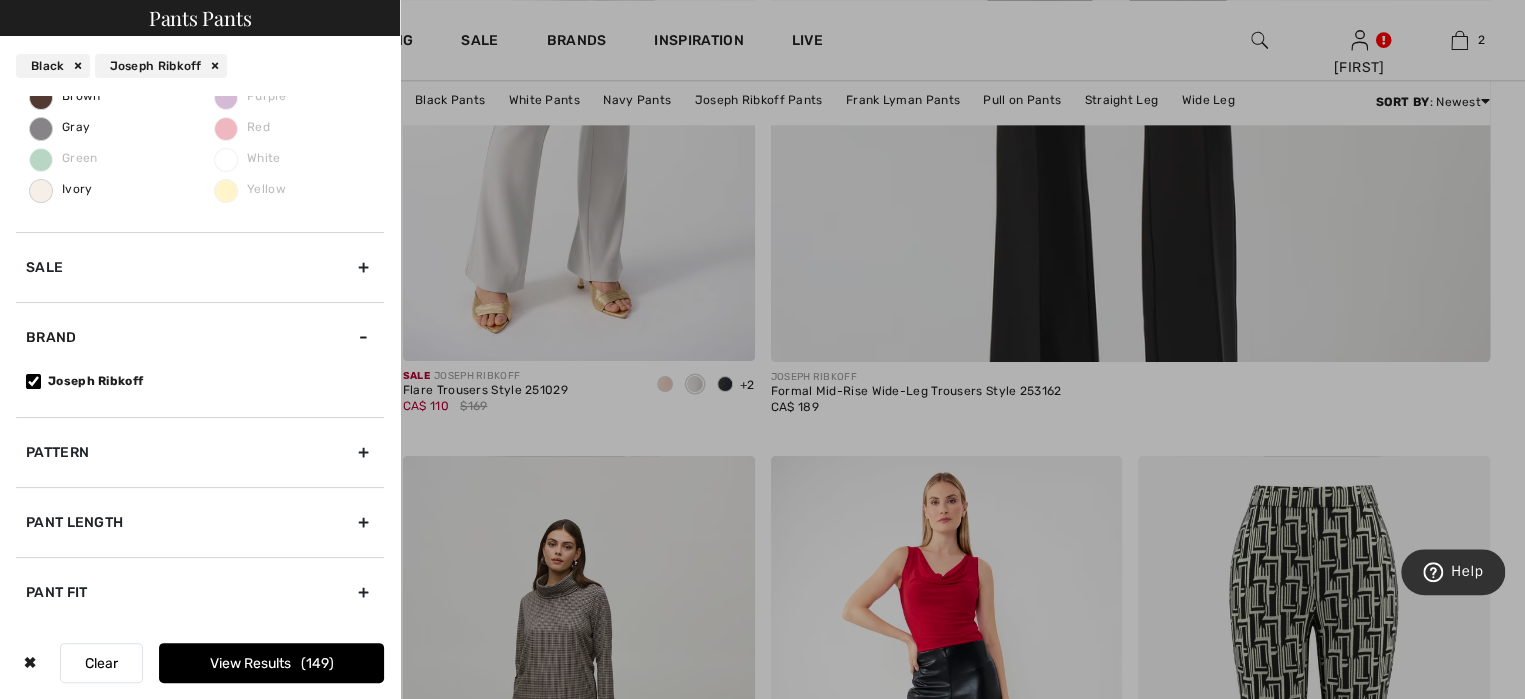 scroll, scrollTop: 274, scrollLeft: 0, axis: vertical 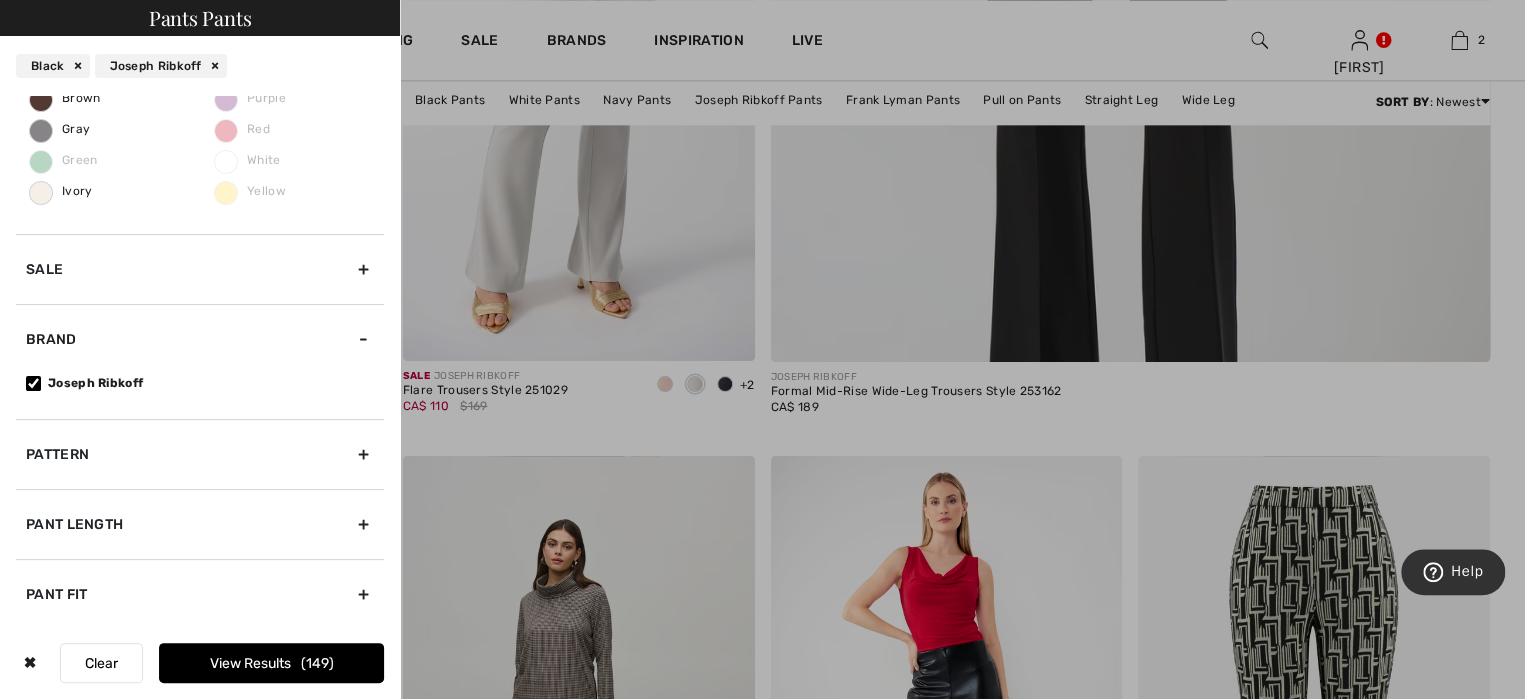 click on "Pant Fit" at bounding box center [200, 594] 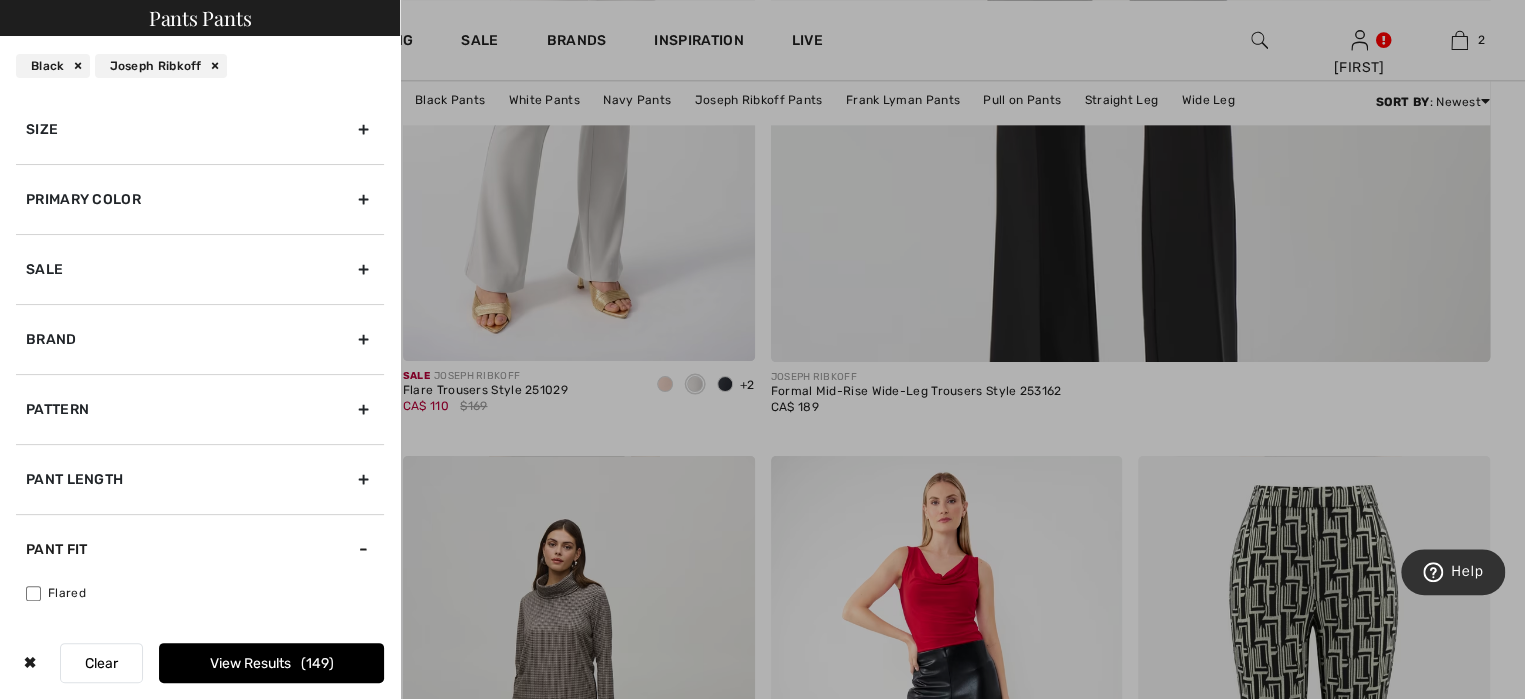 scroll, scrollTop: 0, scrollLeft: 0, axis: both 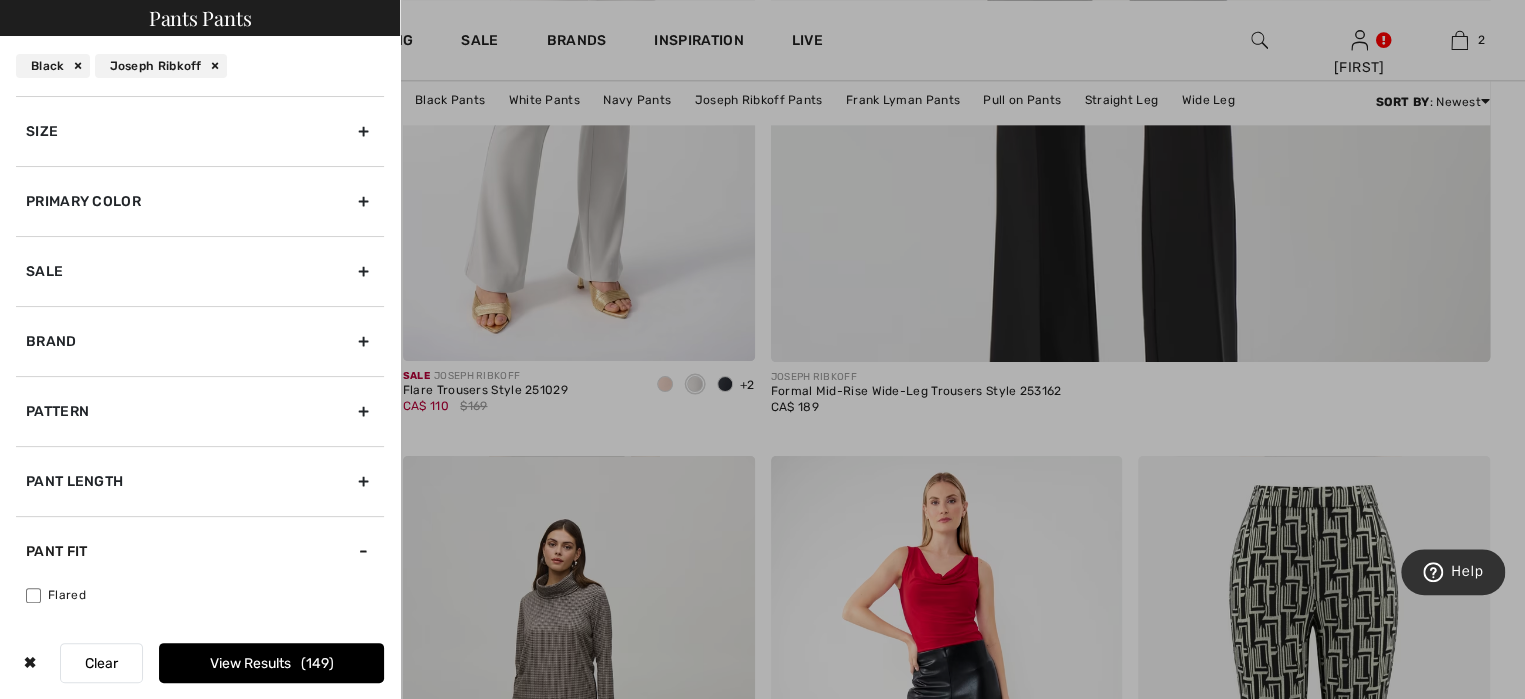click on "View Results 149" at bounding box center [271, 663] 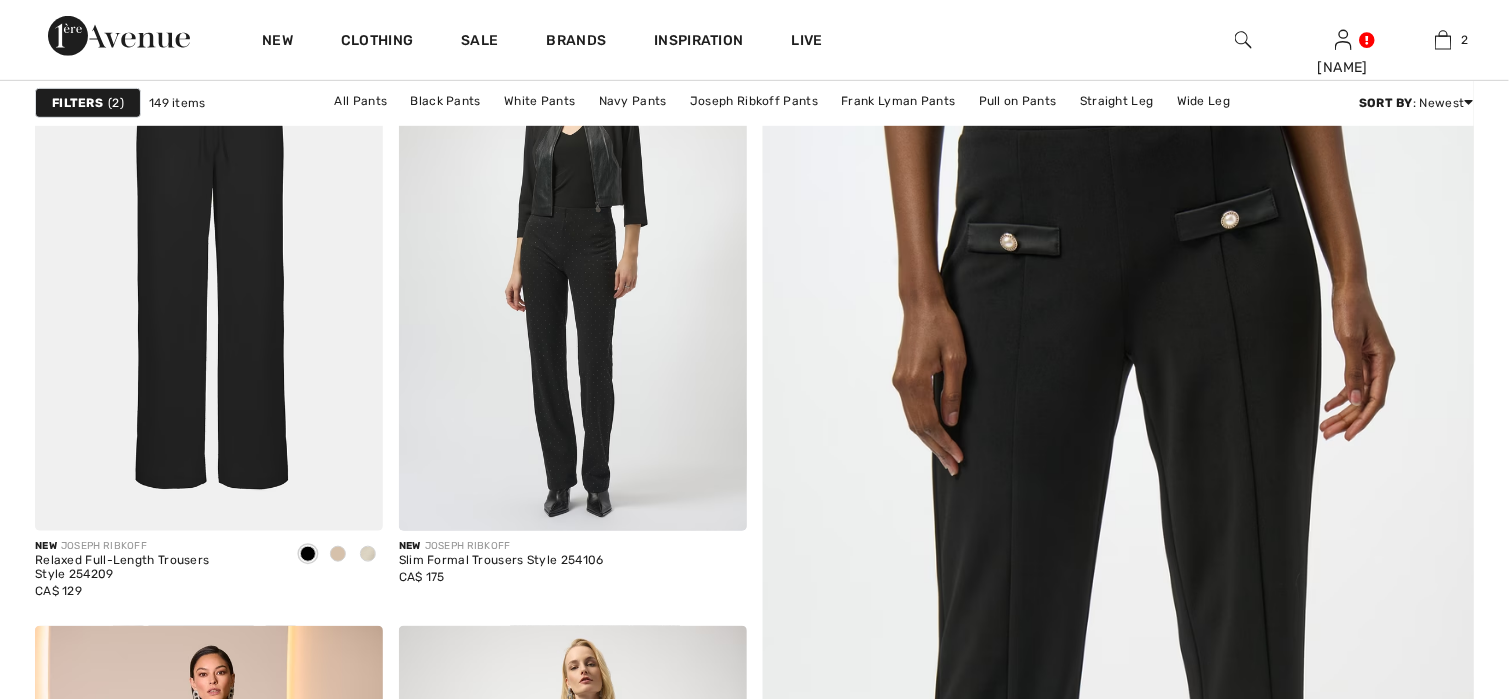 scroll, scrollTop: 400, scrollLeft: 0, axis: vertical 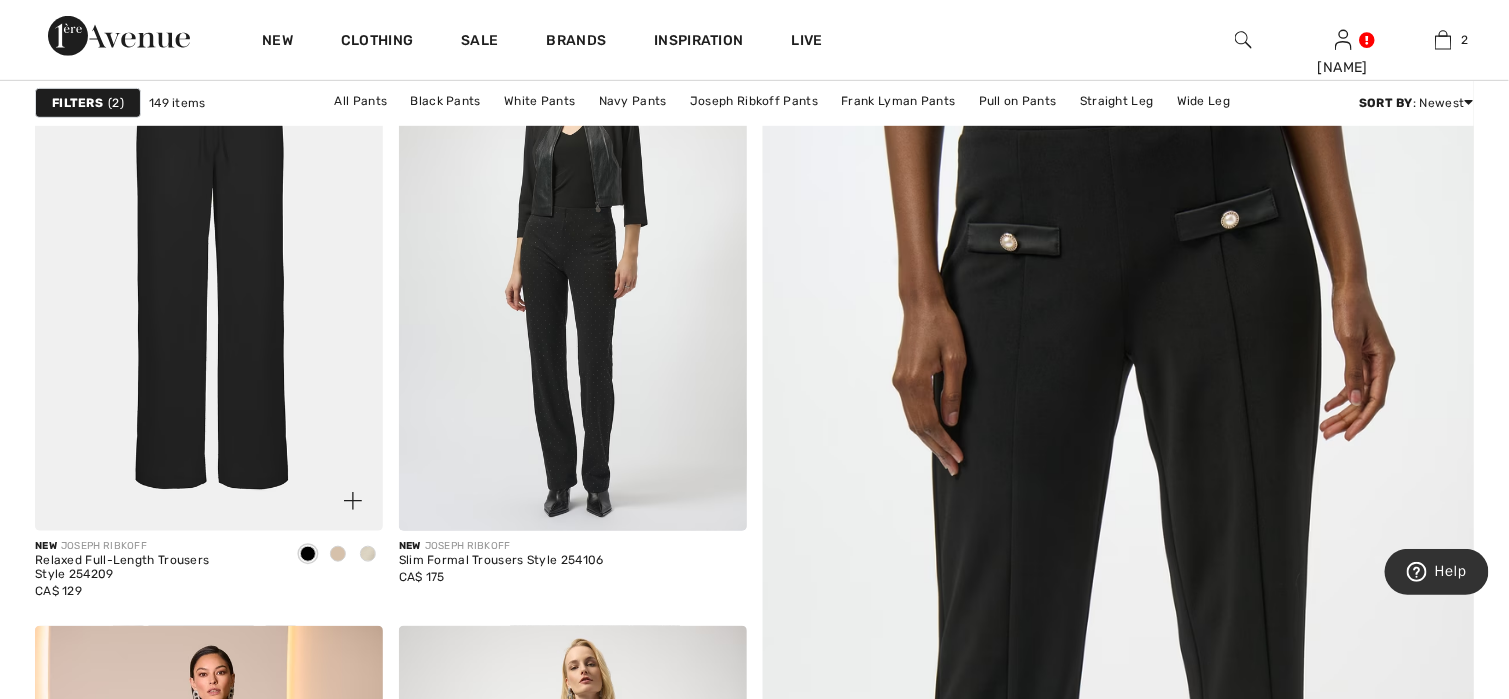 click at bounding box center [368, 554] 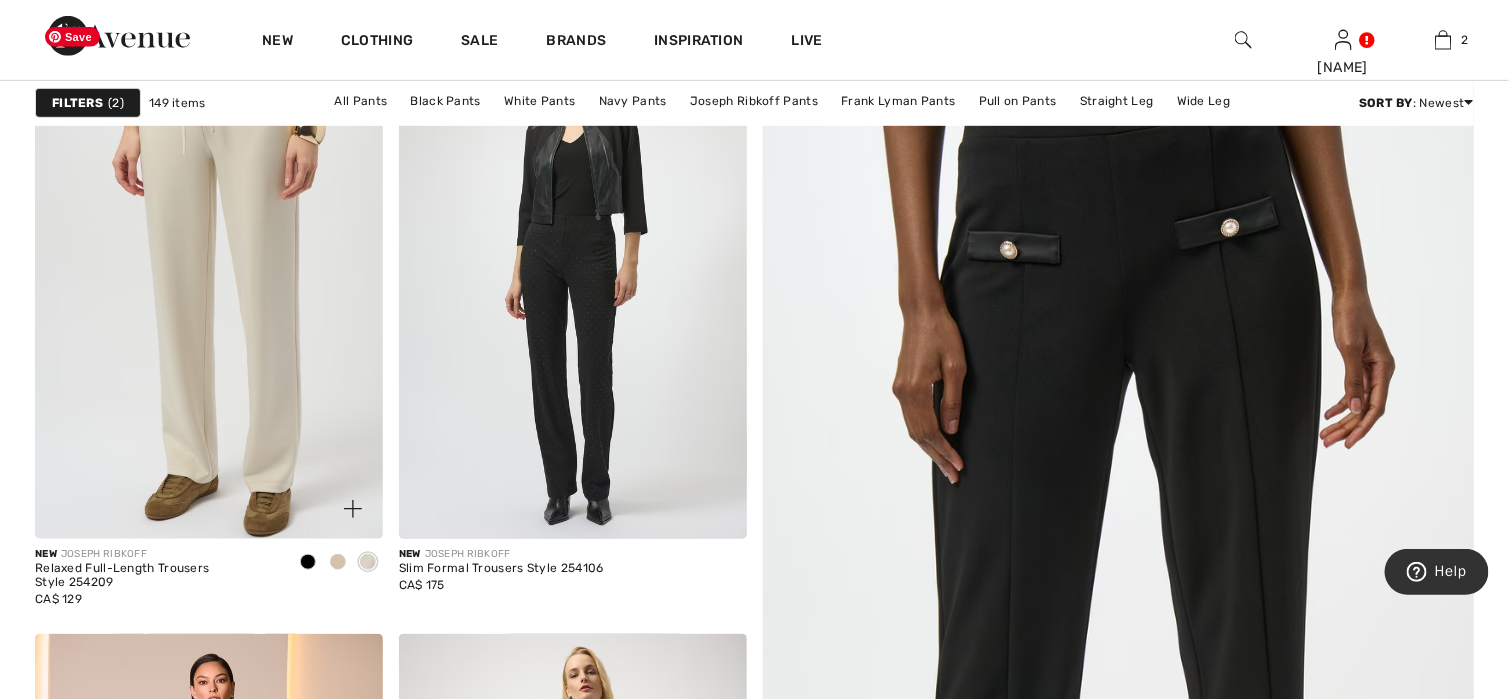 scroll, scrollTop: 500, scrollLeft: 0, axis: vertical 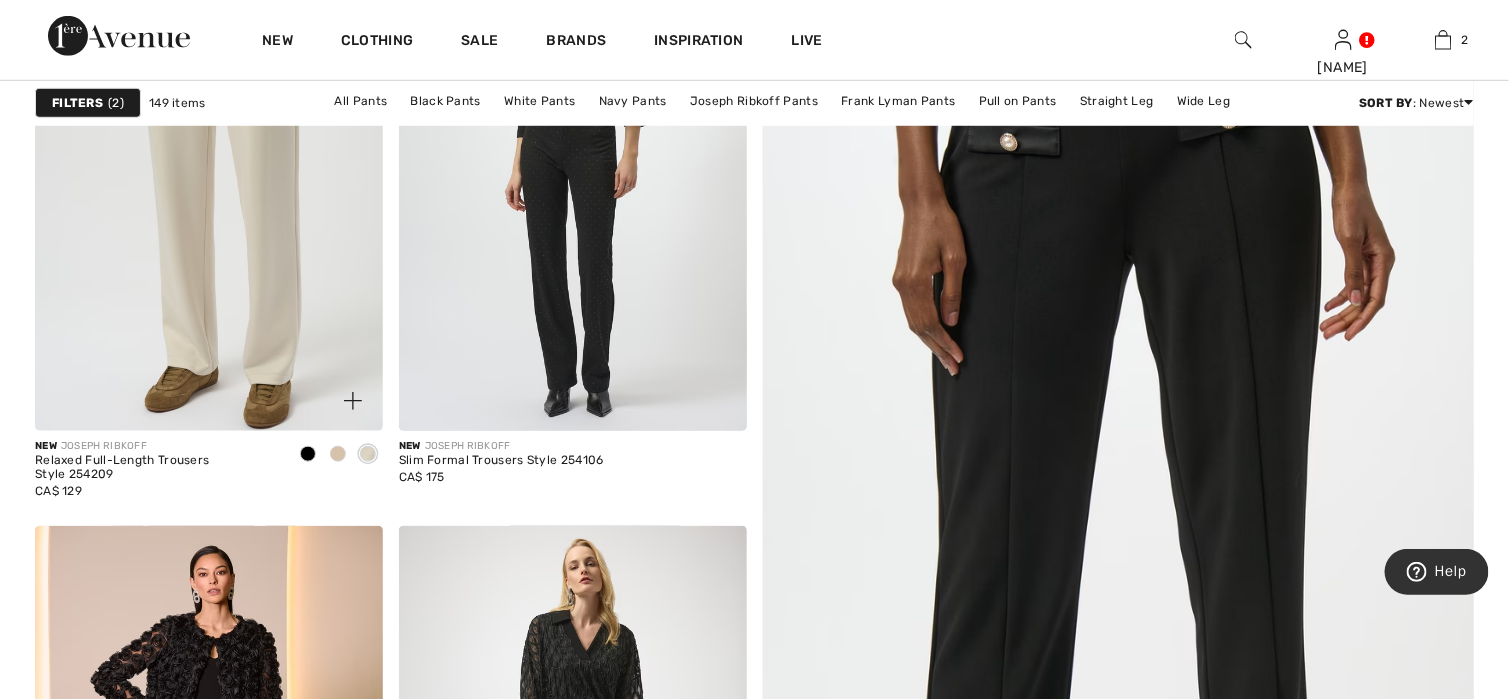 click at bounding box center (308, 454) 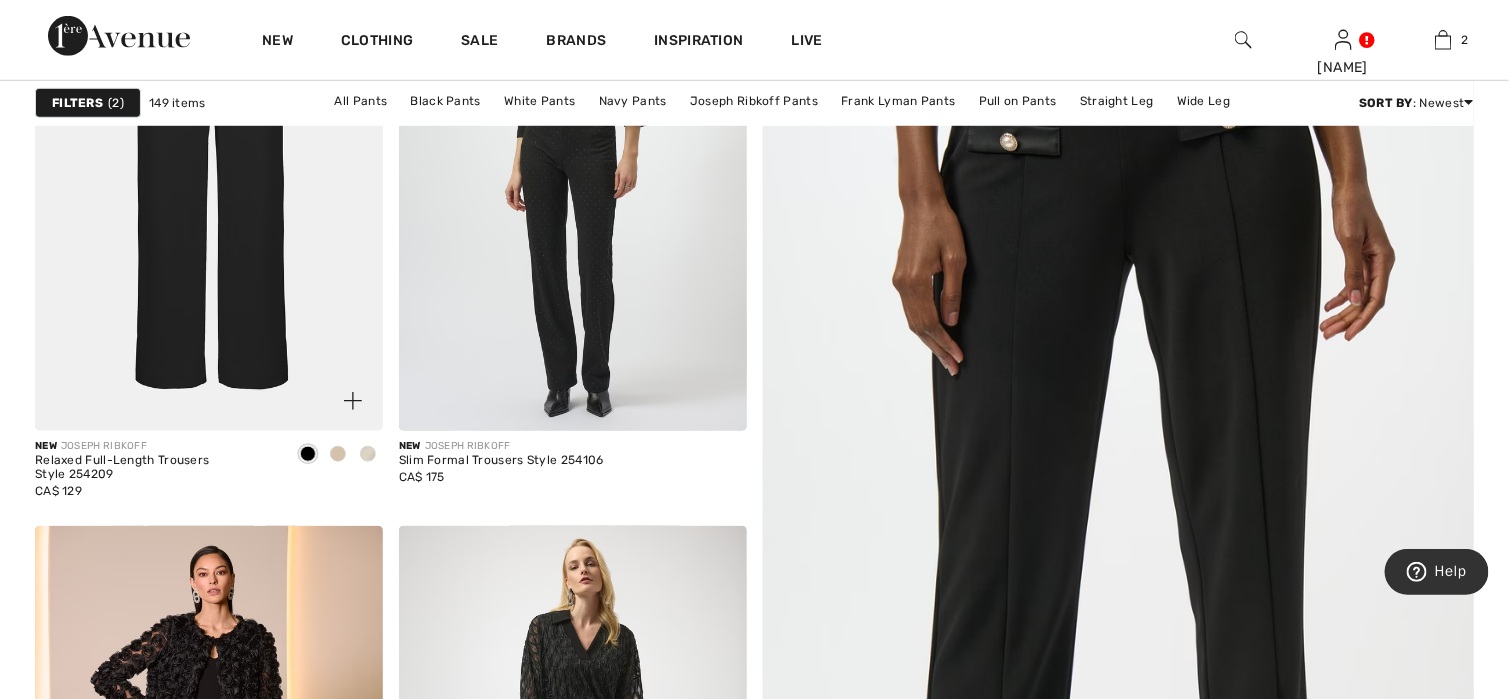 click at bounding box center [209, 170] 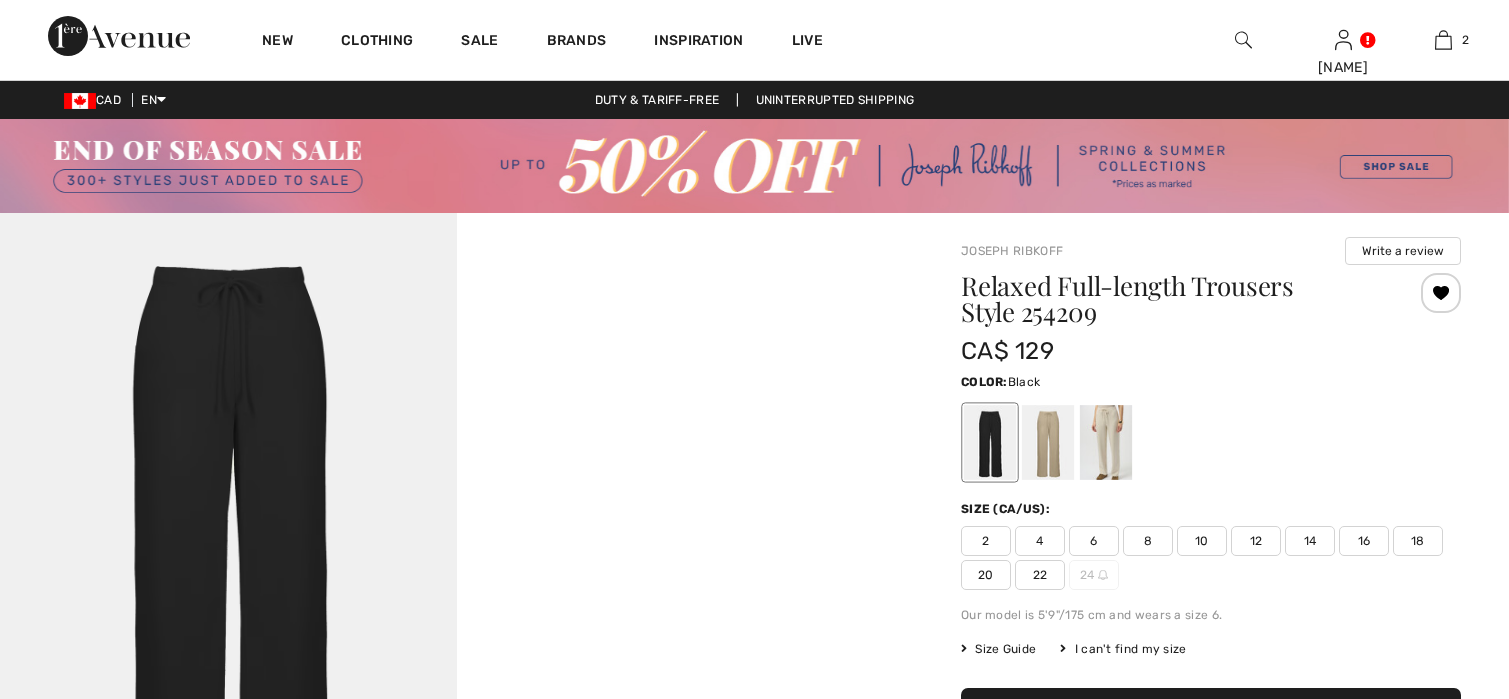 scroll, scrollTop: 0, scrollLeft: 0, axis: both 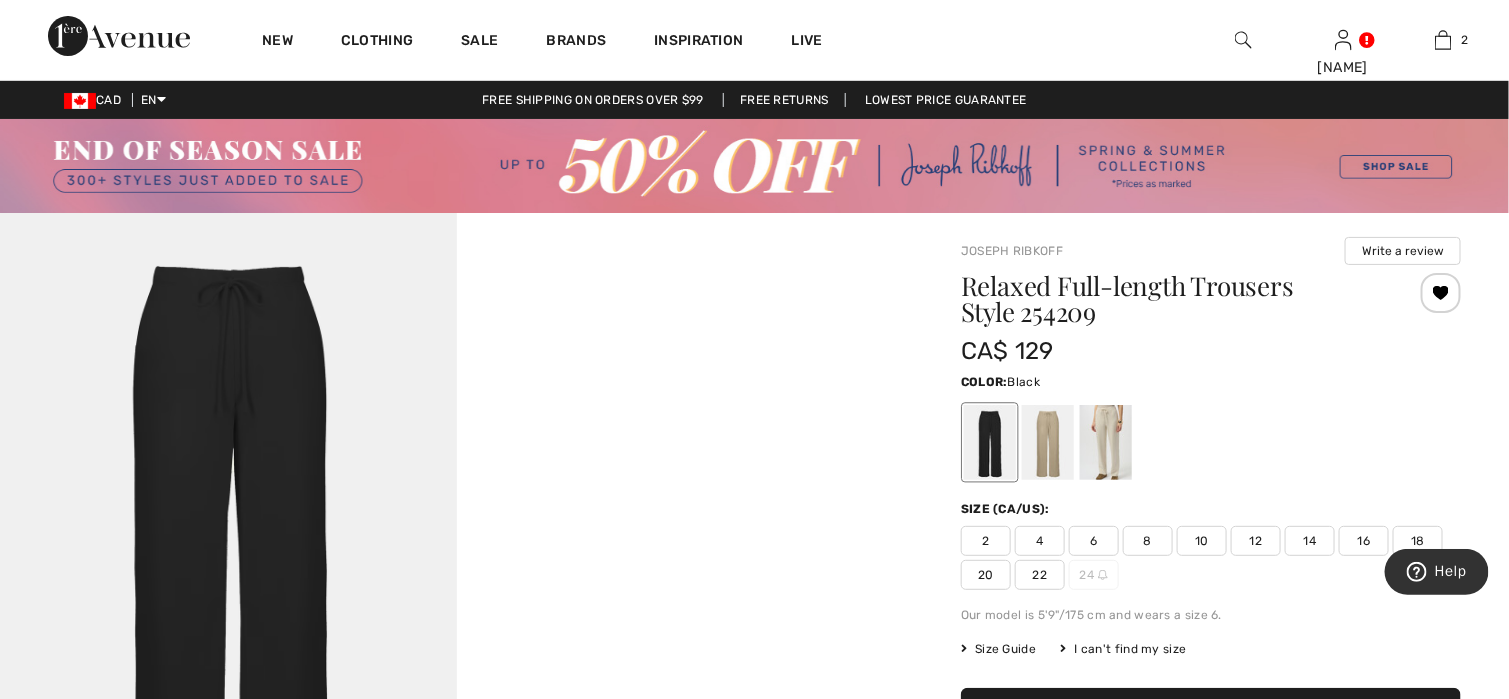 click on "18" at bounding box center [1418, 541] 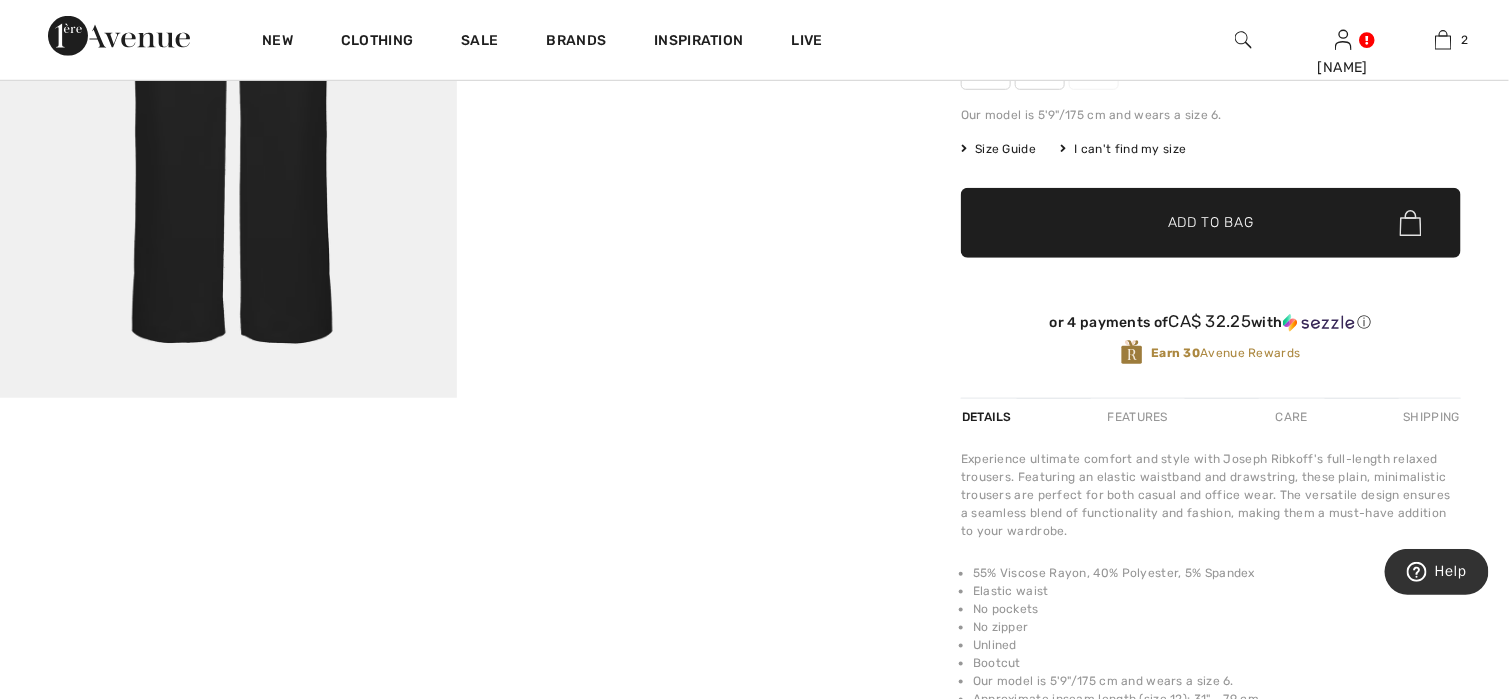 scroll, scrollTop: 300, scrollLeft: 0, axis: vertical 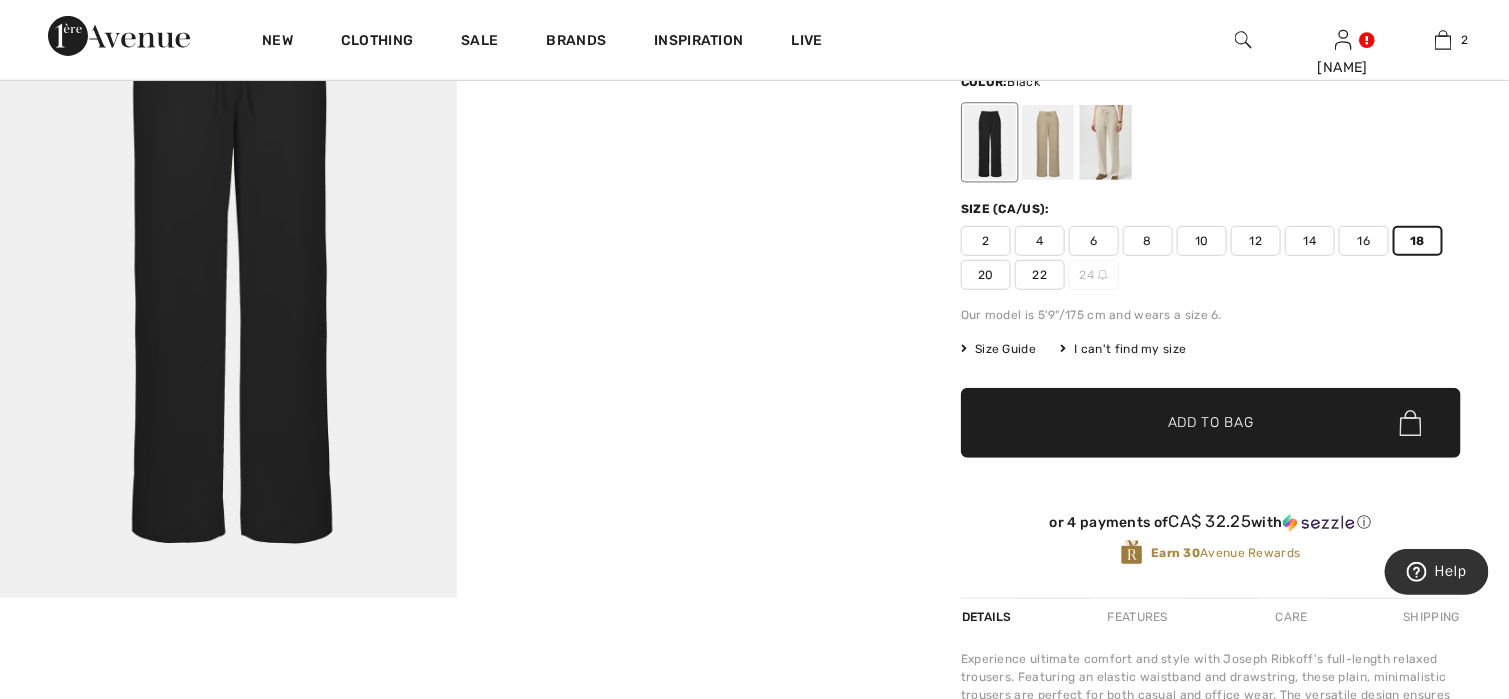 click on "✔ Added to Bag" at bounding box center (1181, 423) 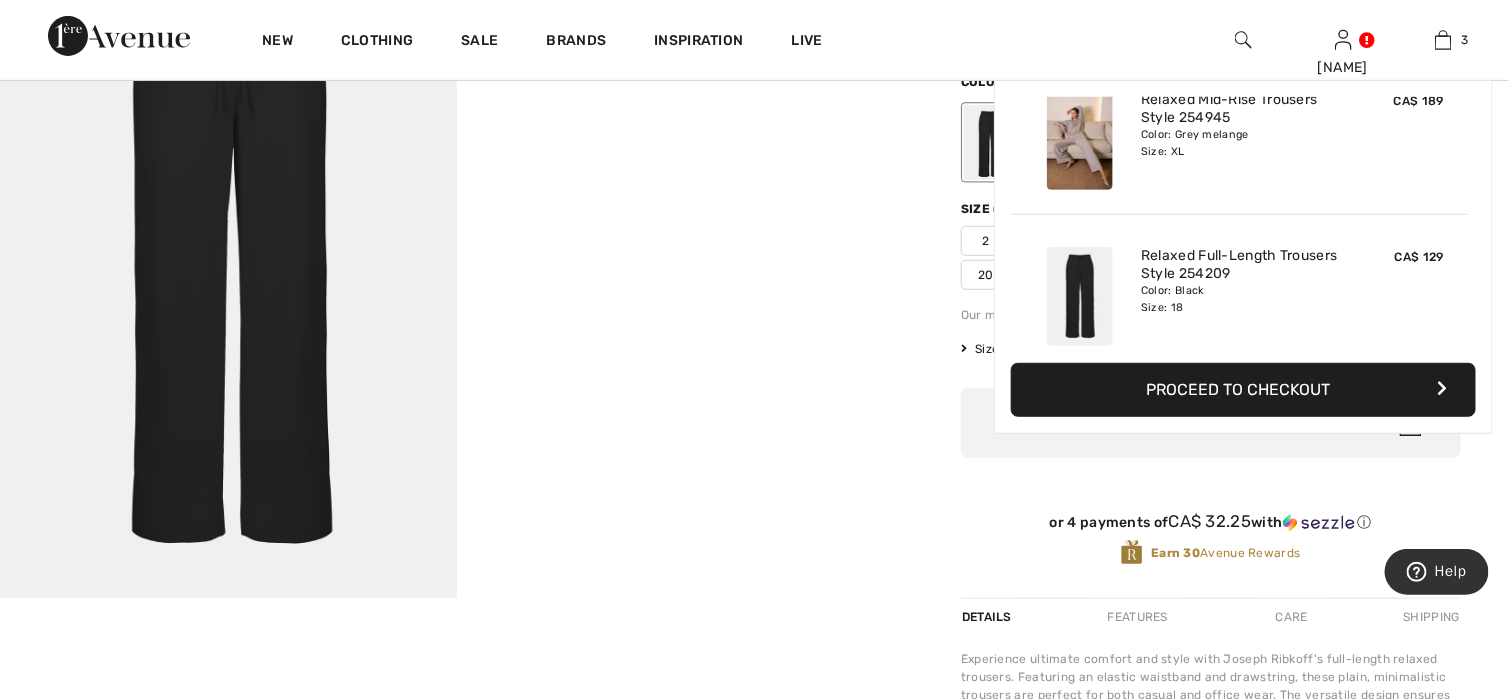 scroll, scrollTop: 217, scrollLeft: 0, axis: vertical 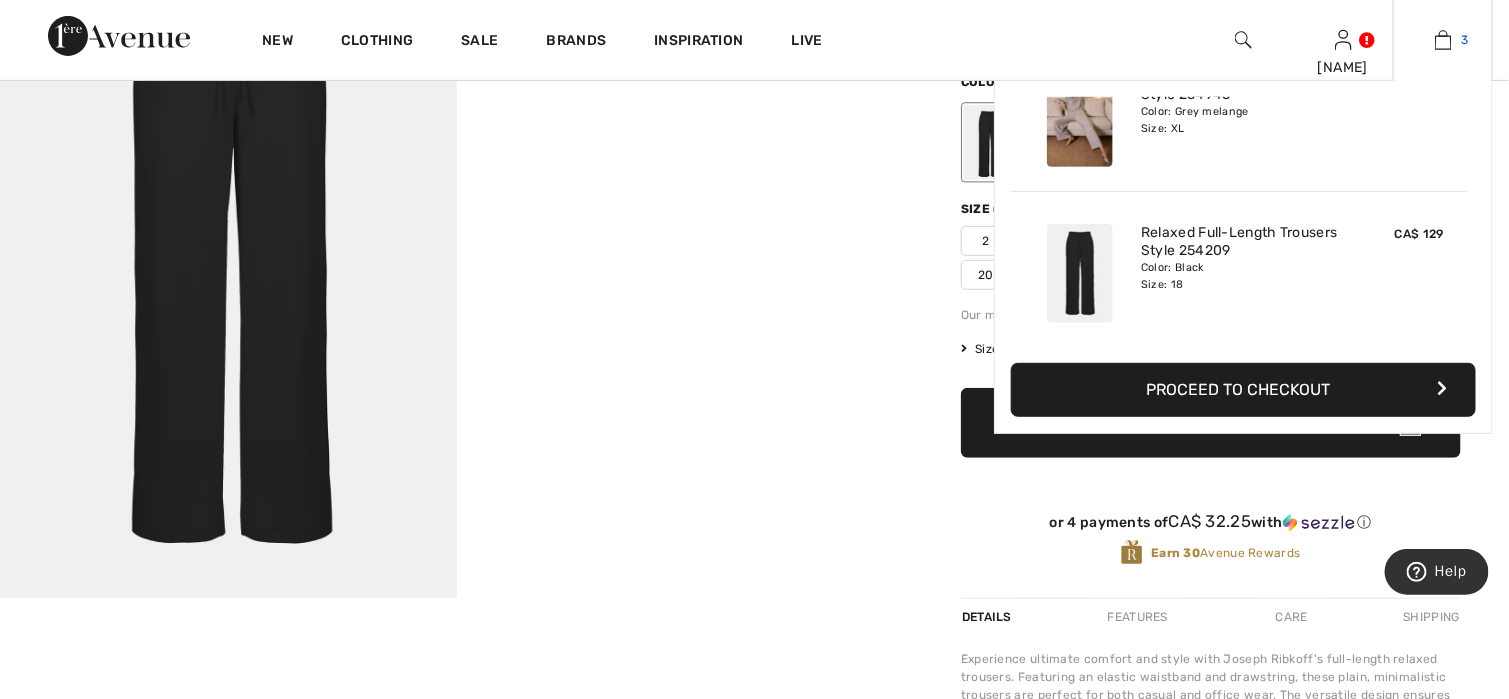 click on "3" at bounding box center [1443, 40] 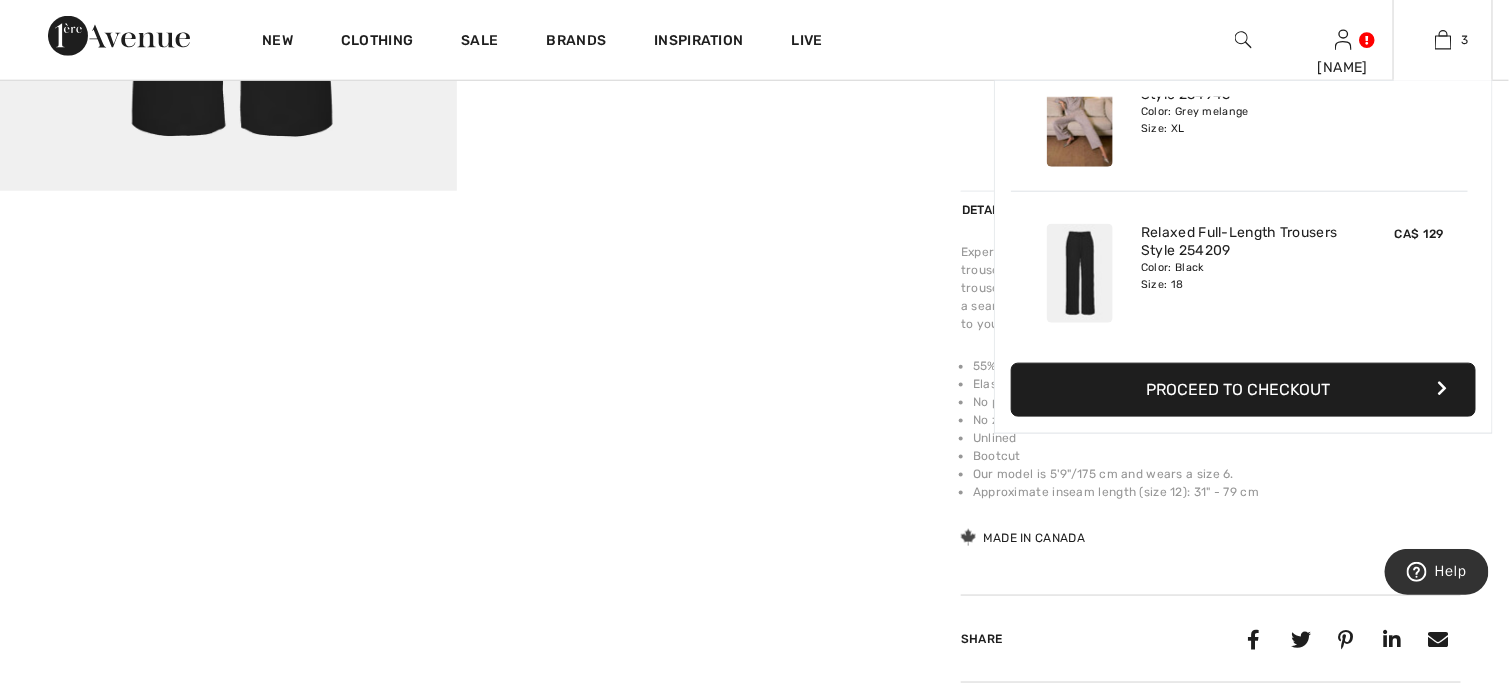 scroll, scrollTop: 800, scrollLeft: 0, axis: vertical 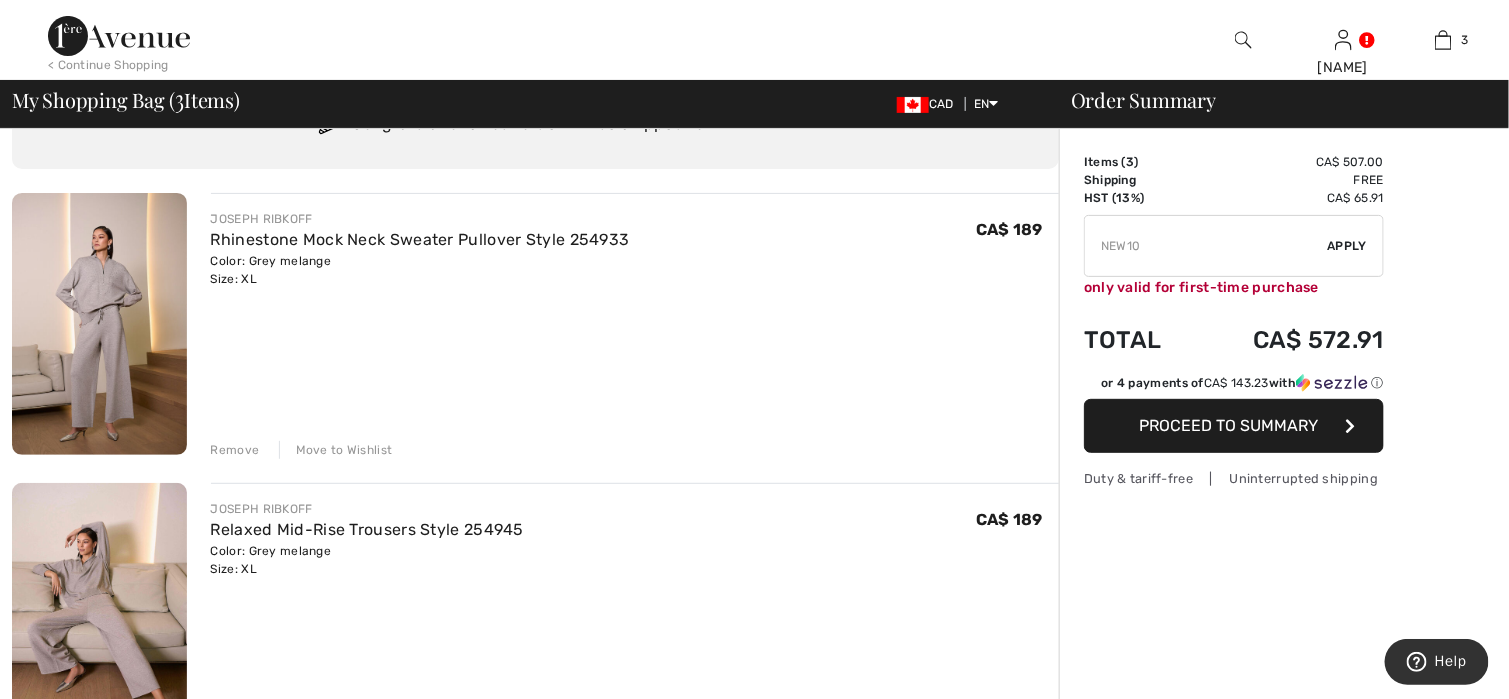 click on "Proceed to Summary" at bounding box center (1234, 426) 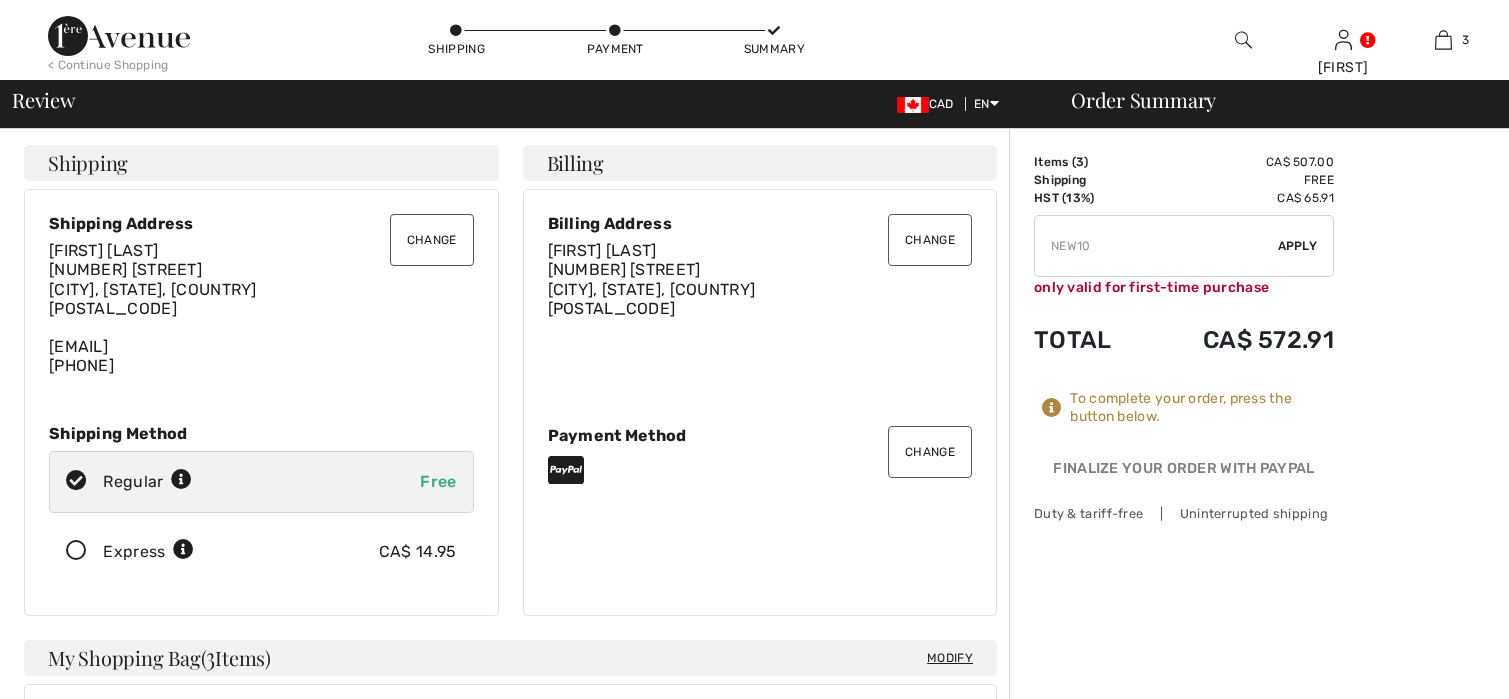 scroll, scrollTop: 0, scrollLeft: 0, axis: both 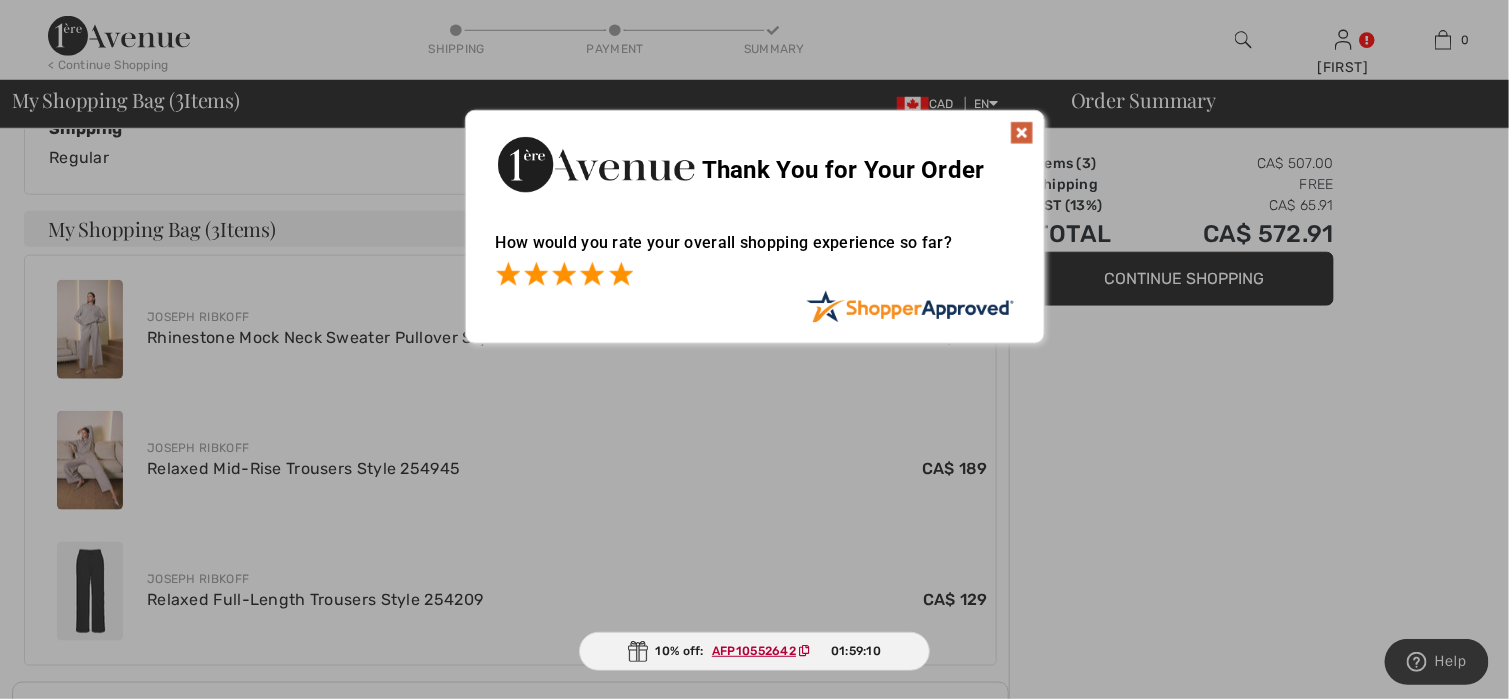 click at bounding box center (621, 274) 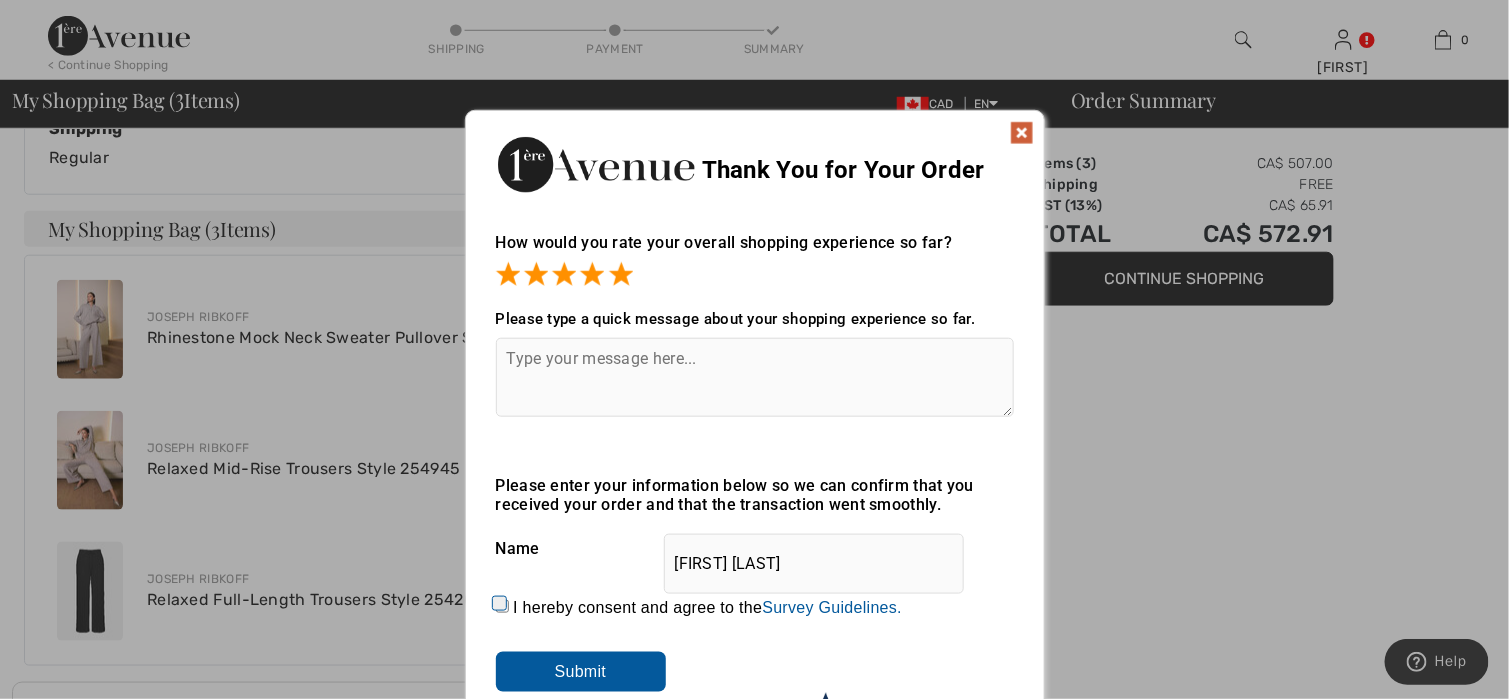 click at bounding box center [755, 377] 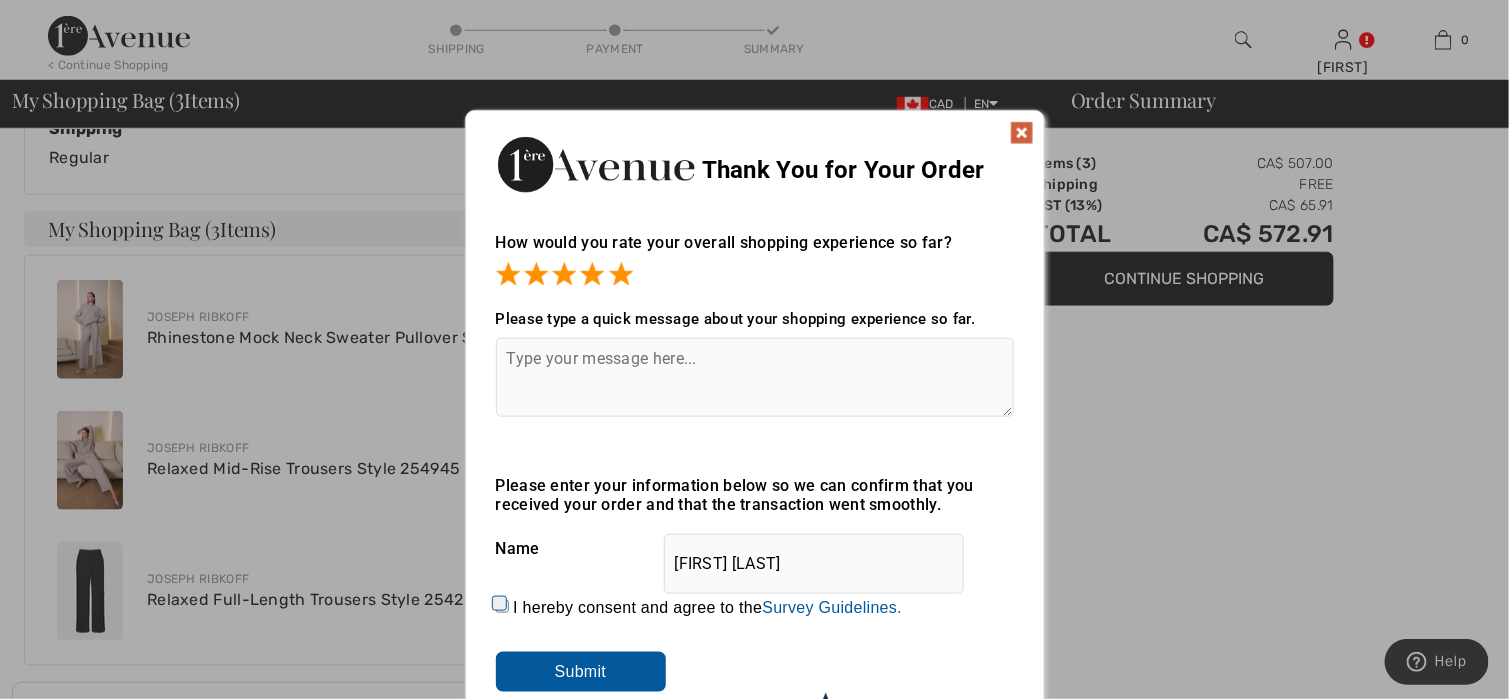 click at bounding box center [755, 377] 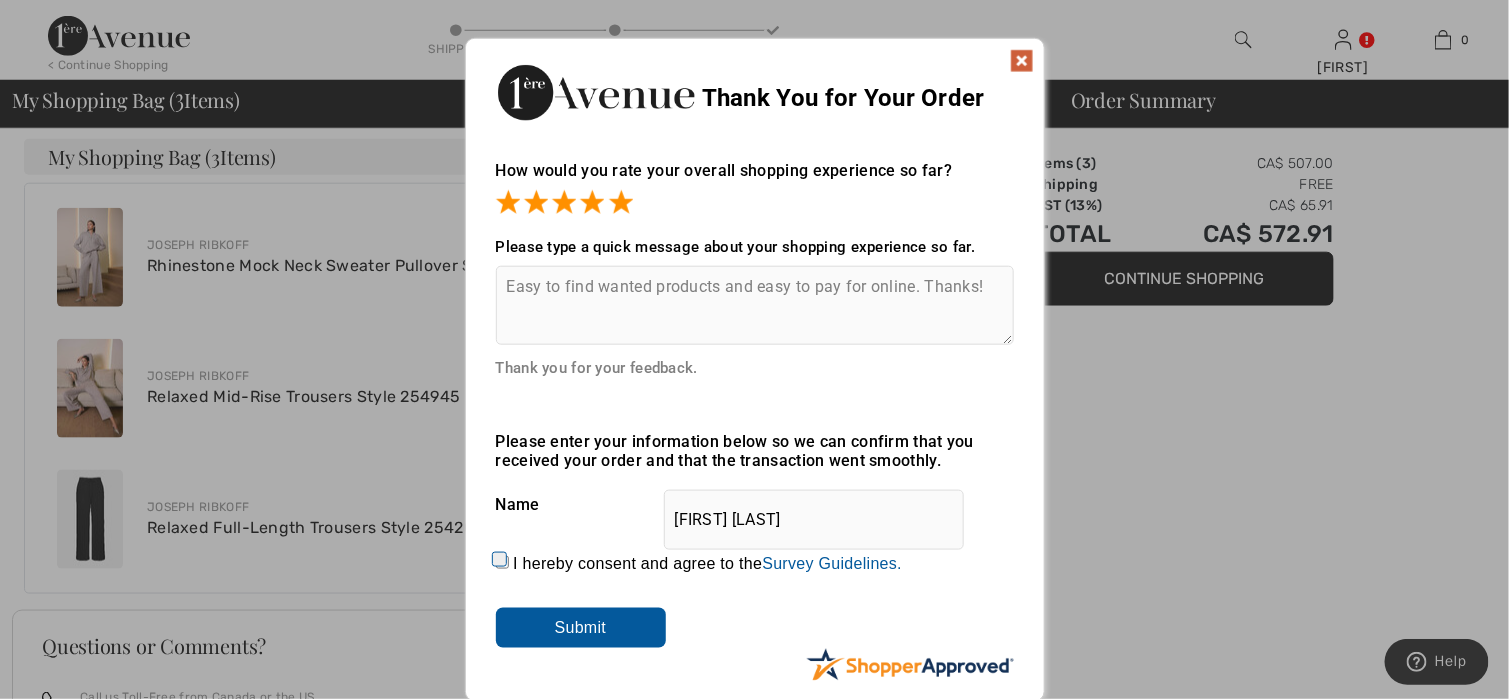 scroll, scrollTop: 700, scrollLeft: 0, axis: vertical 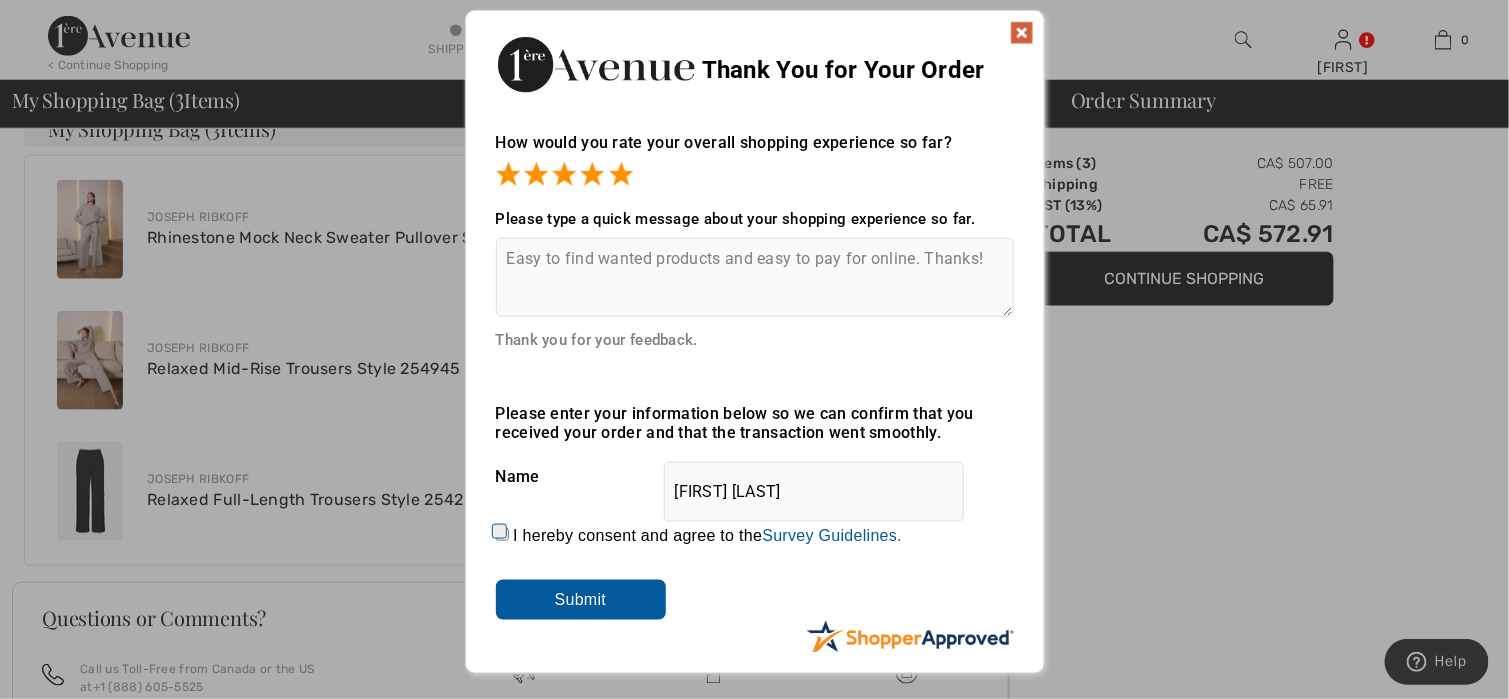 type on "Easy to find wanted products and easy to pay for online. Thanks!" 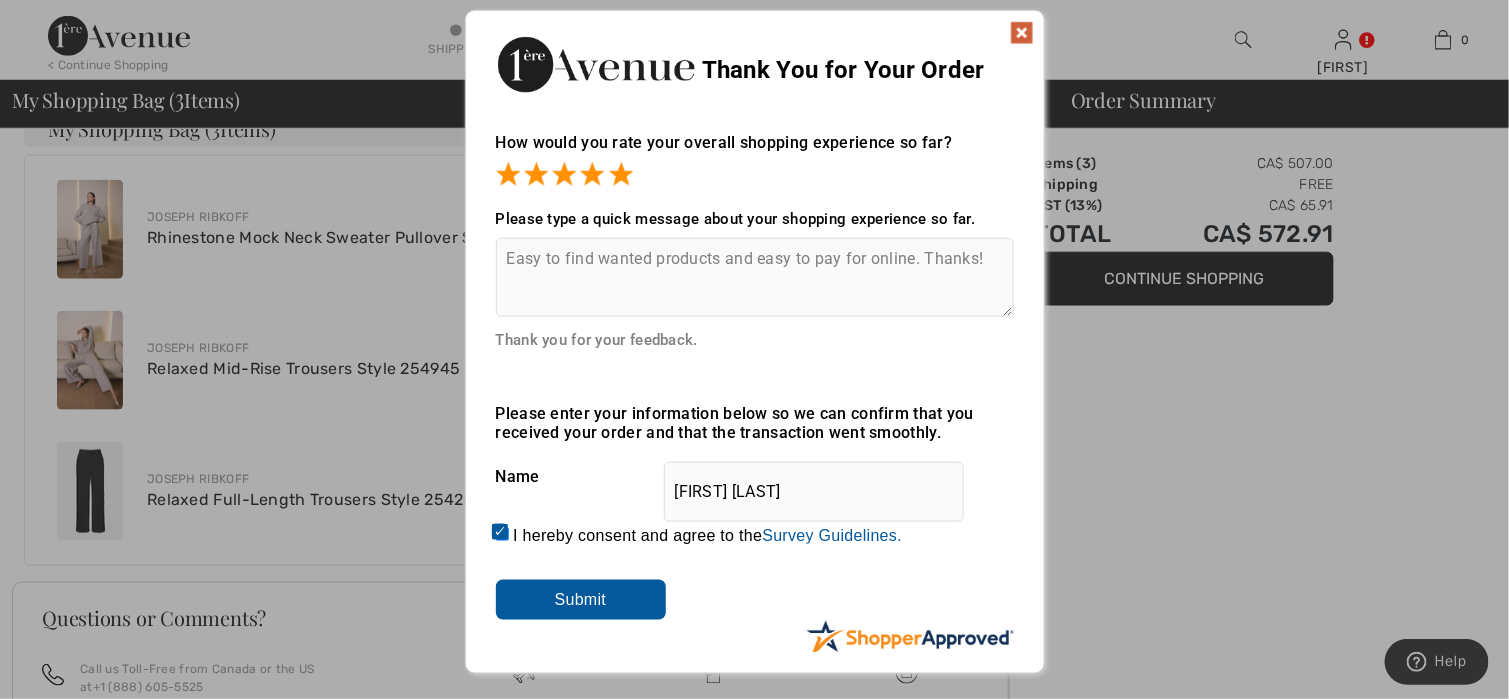 click on "Submit" at bounding box center [581, 600] 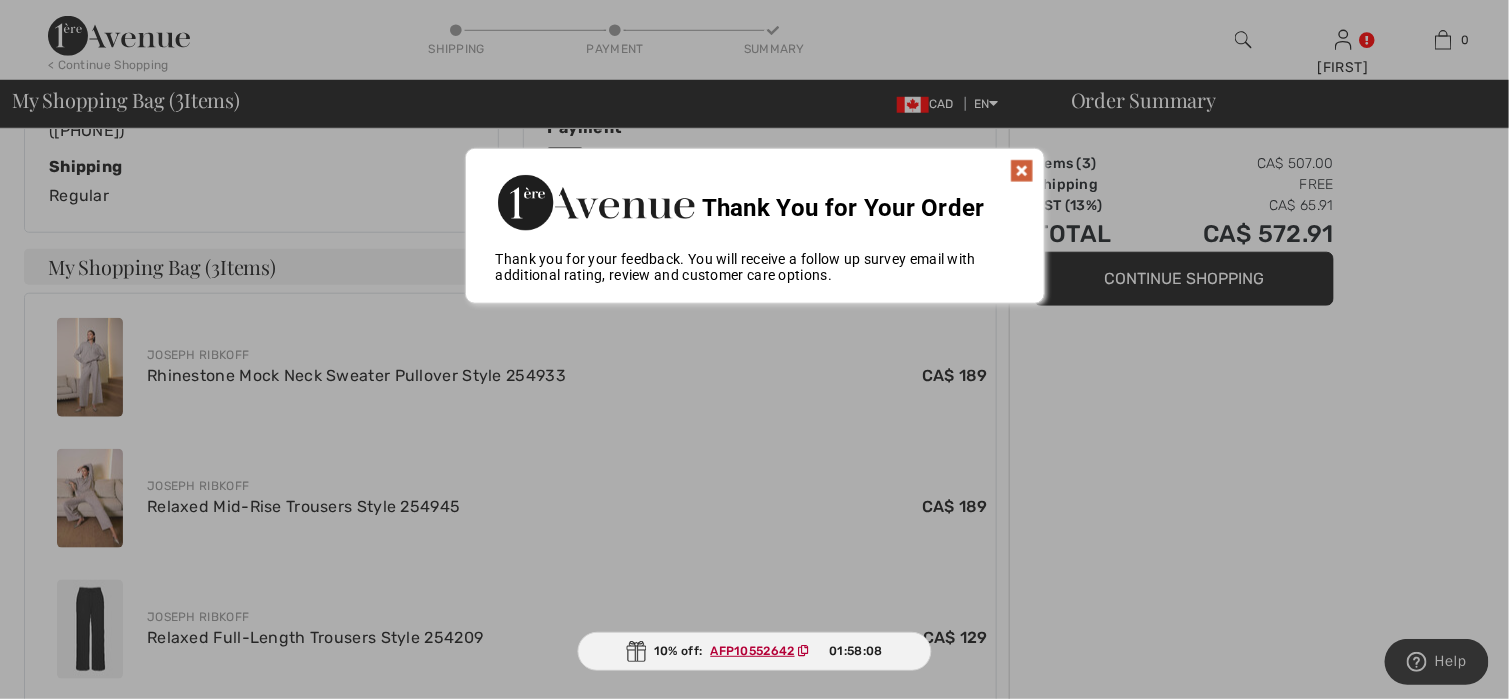 scroll, scrollTop: 560, scrollLeft: 0, axis: vertical 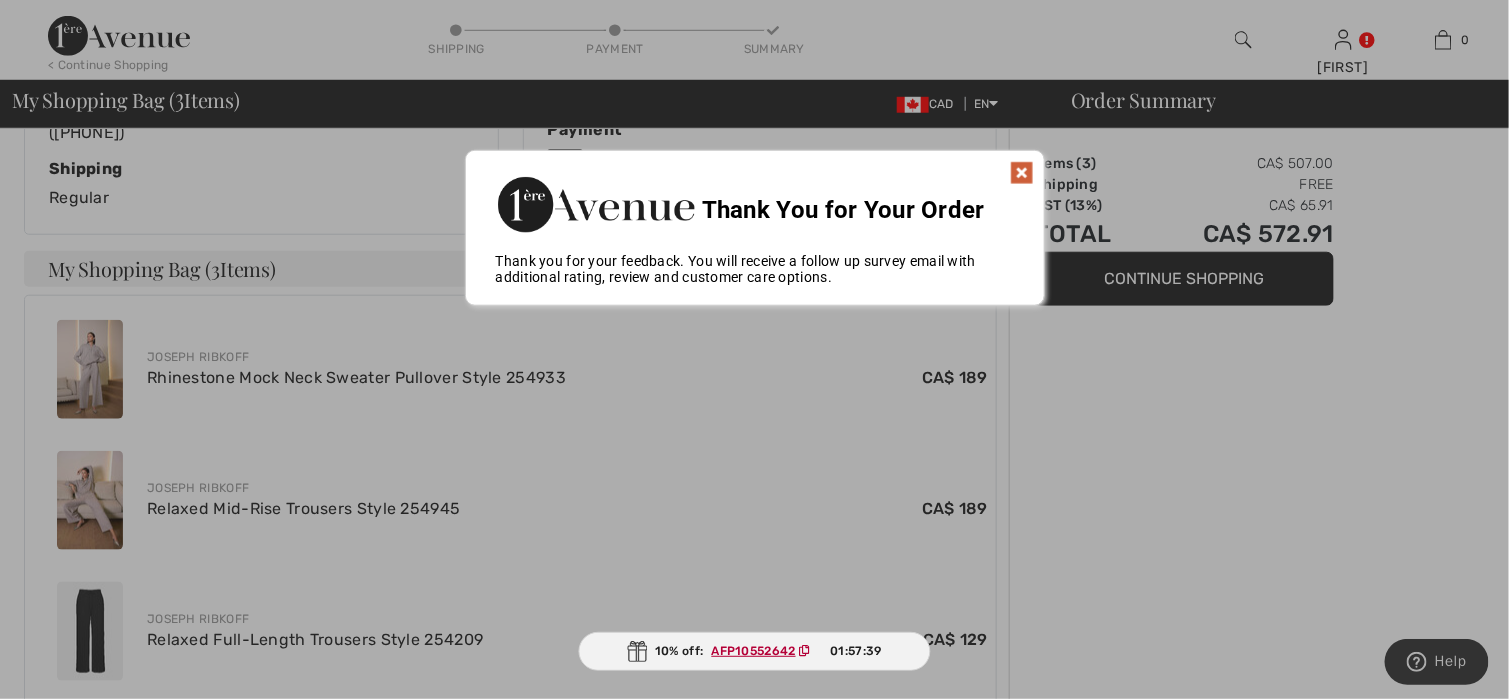 click at bounding box center (1022, 173) 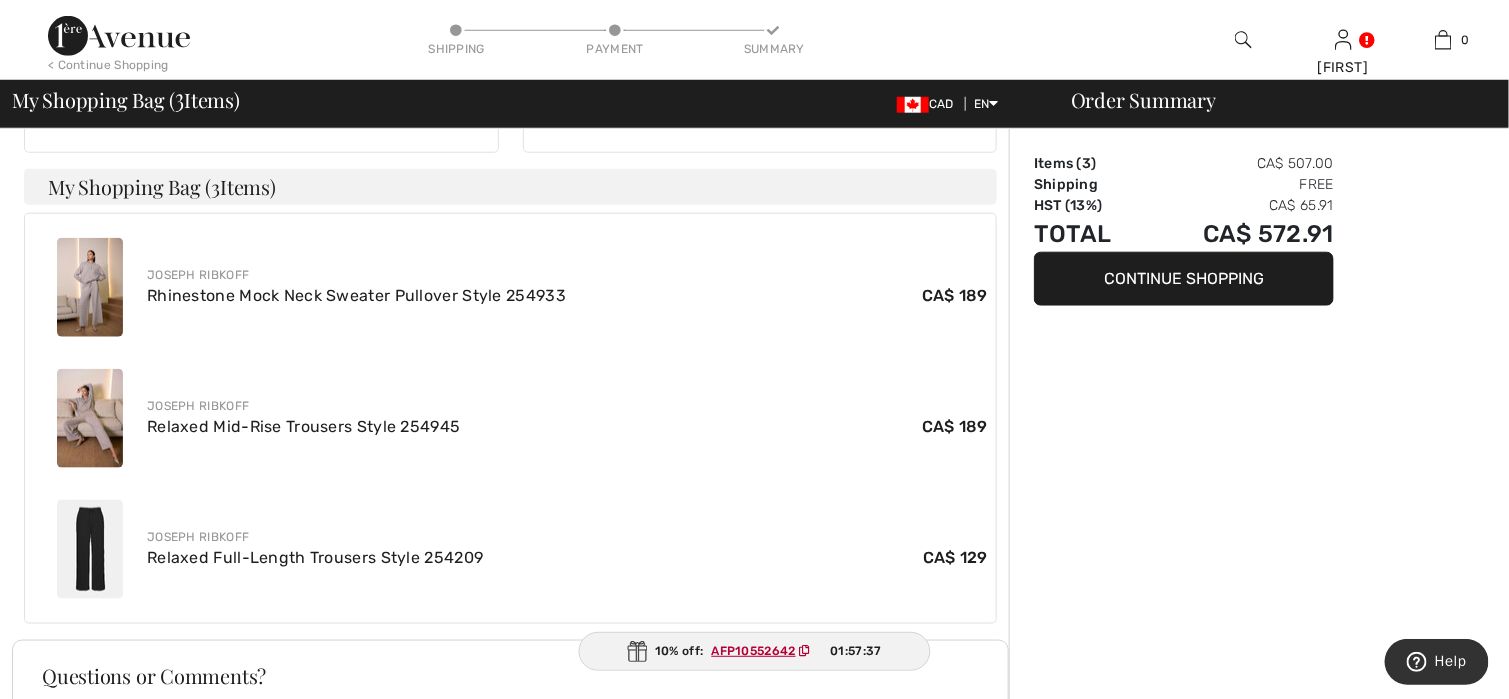 scroll, scrollTop: 660, scrollLeft: 0, axis: vertical 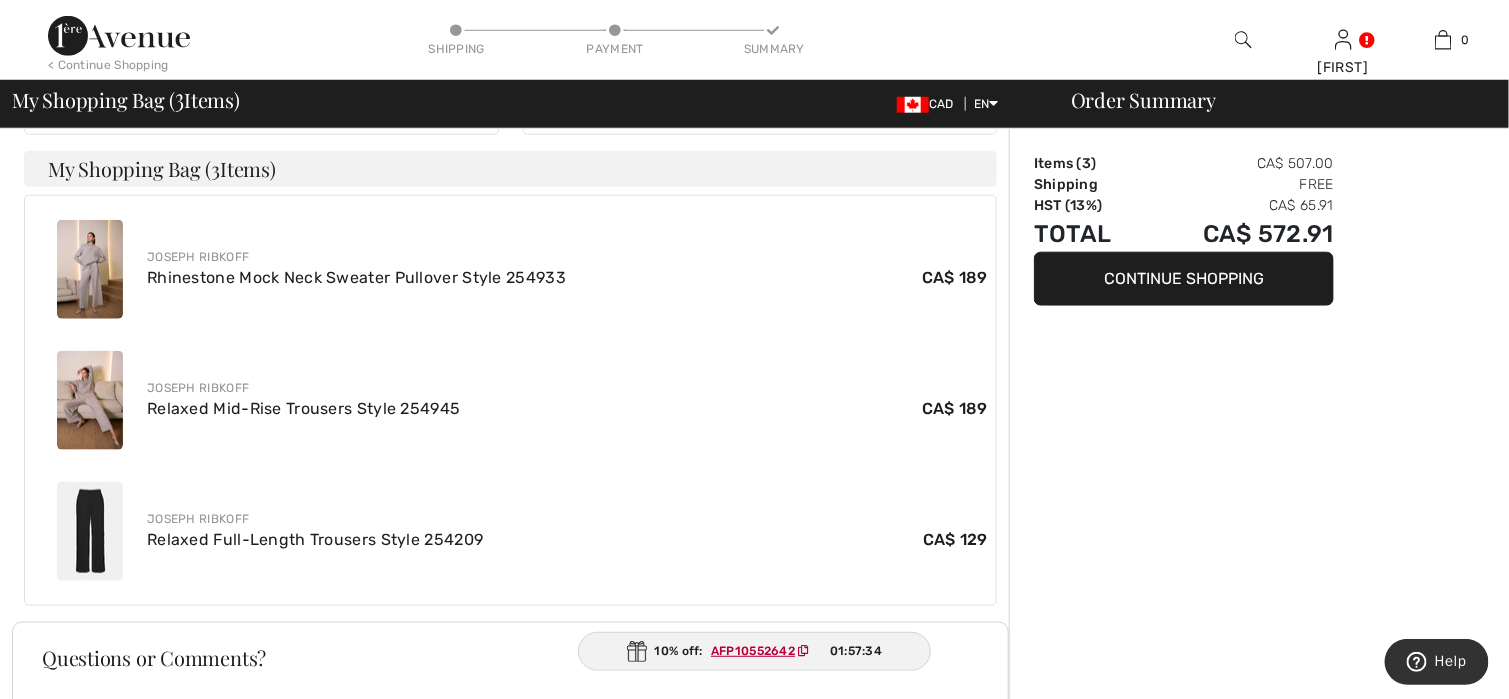 click on "AFP10552642" at bounding box center [753, 651] 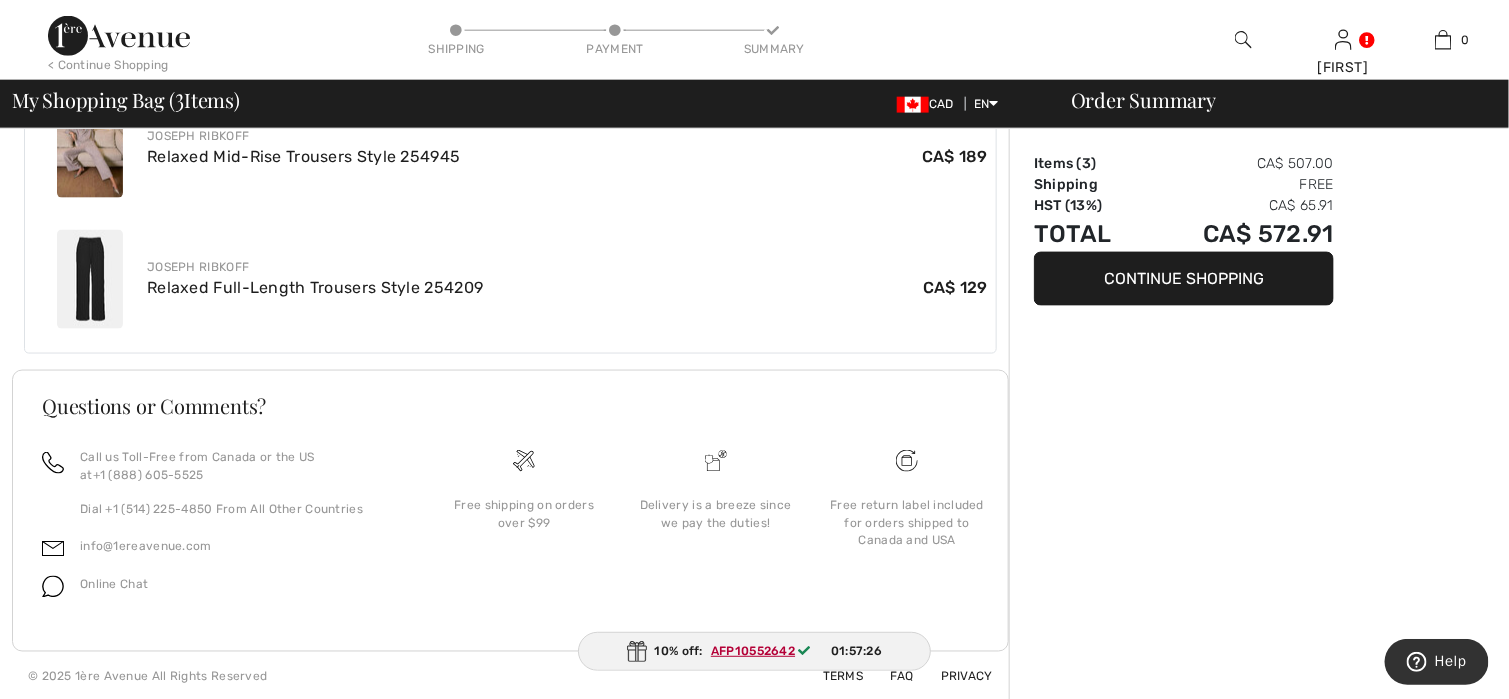 scroll, scrollTop: 812, scrollLeft: 0, axis: vertical 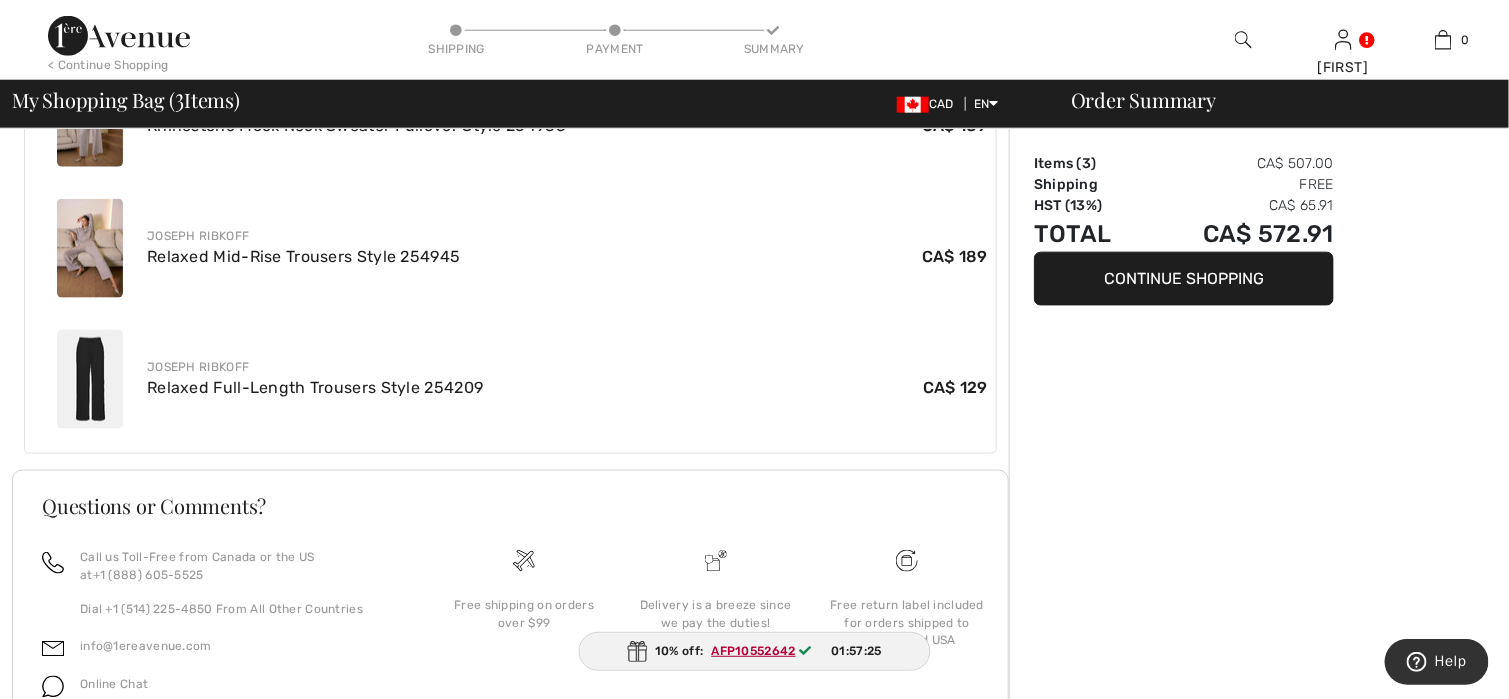 click at bounding box center [637, 651] 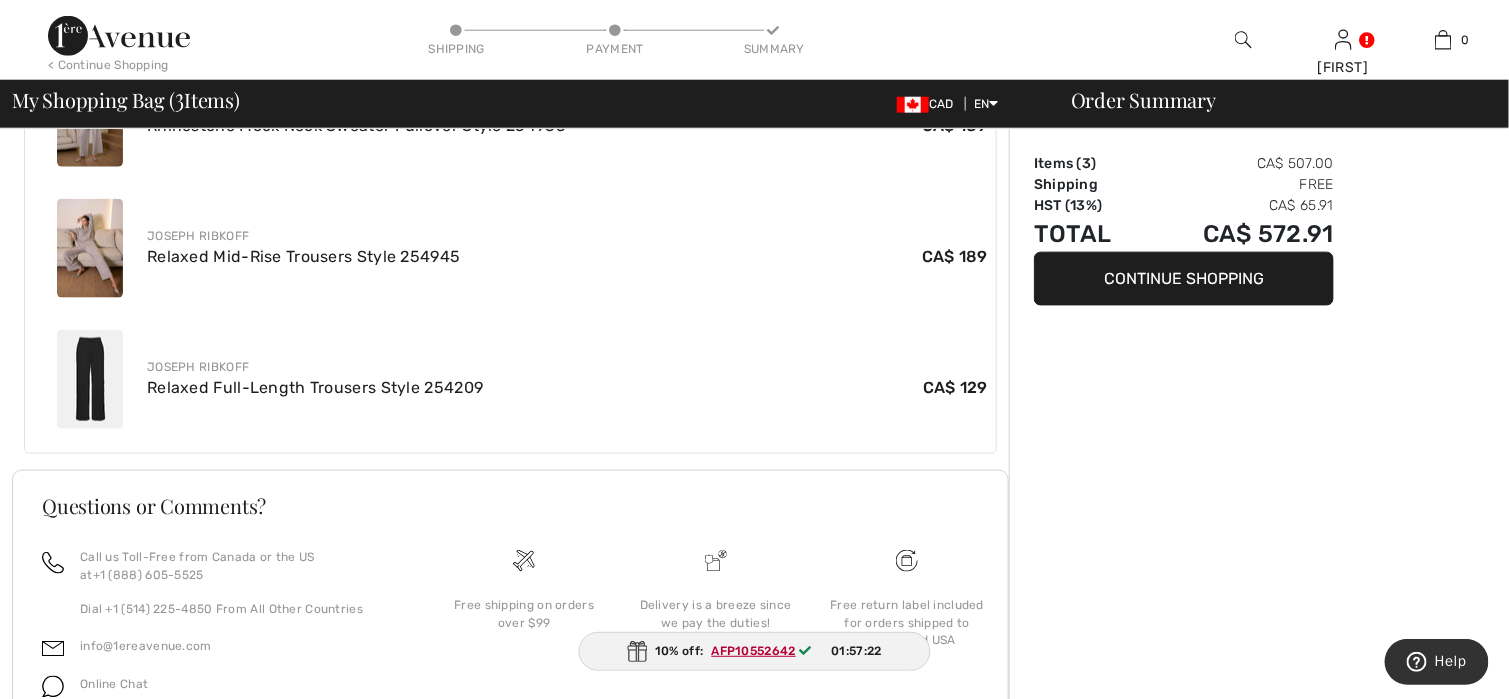 click on "AFP10552642" at bounding box center [754, 651] 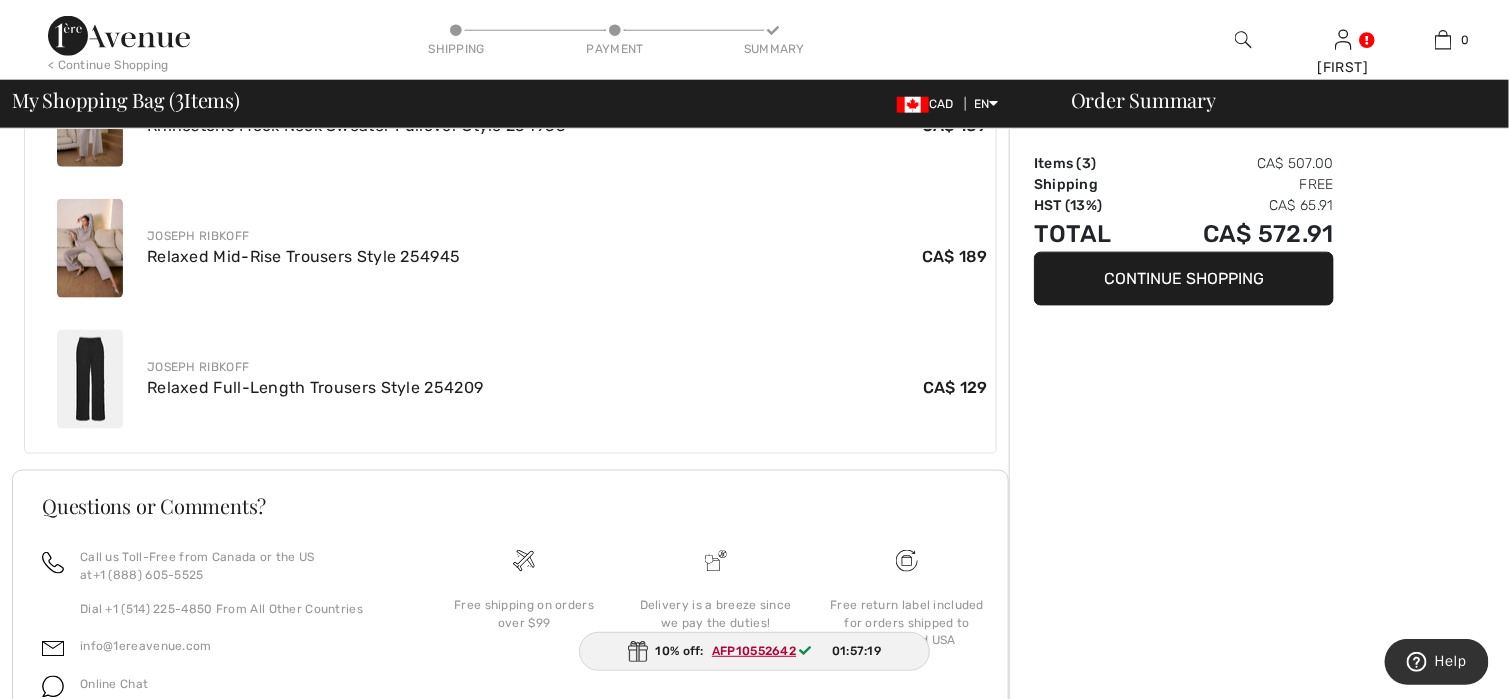 click on "AFP10552642" at bounding box center [766, 651] 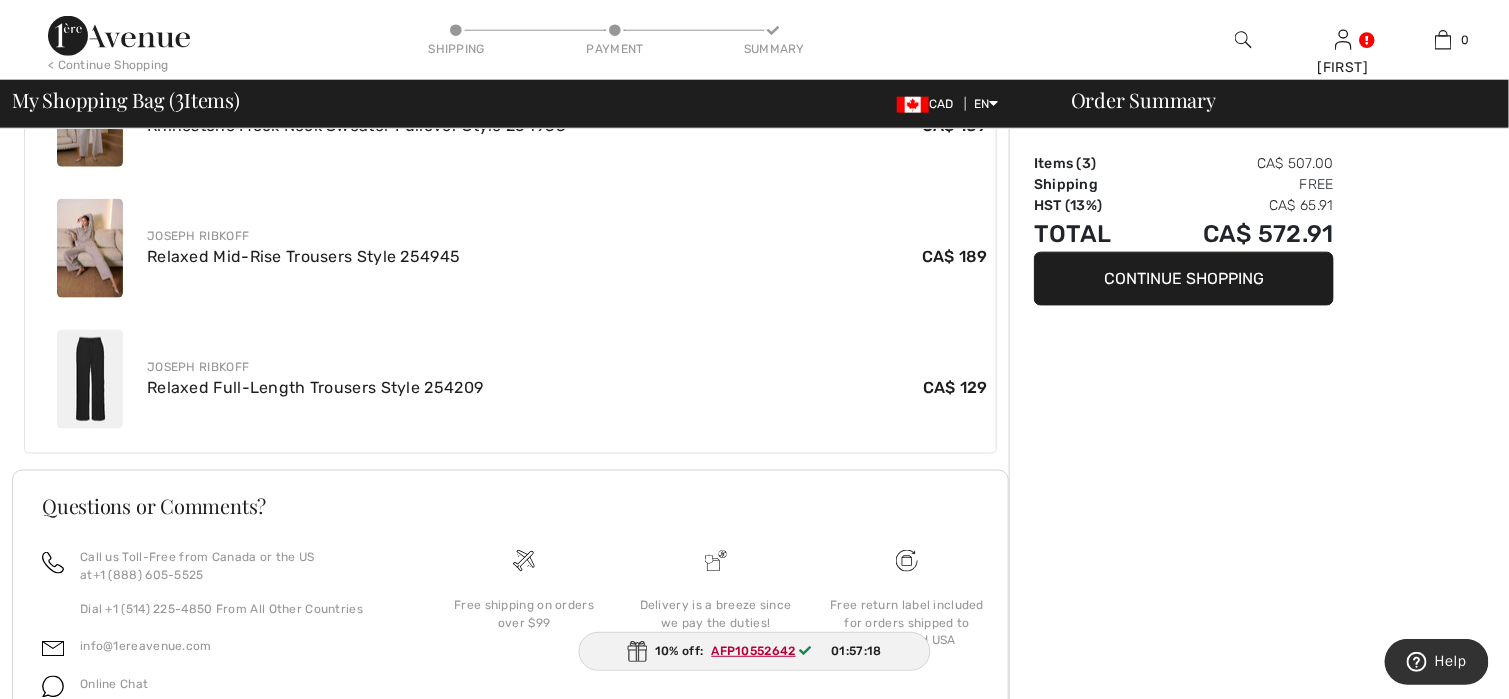 click on "01:57:18" at bounding box center [856, 651] 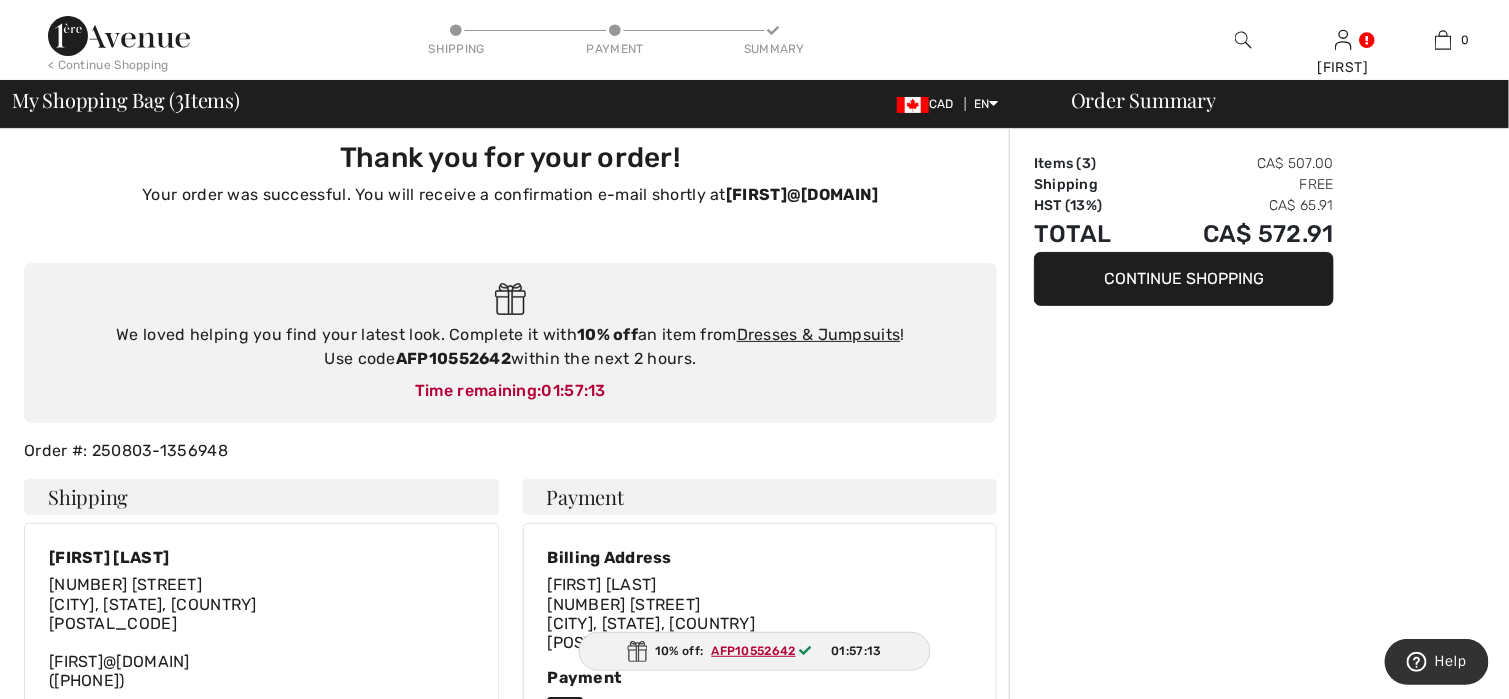 scroll, scrollTop: 0, scrollLeft: 0, axis: both 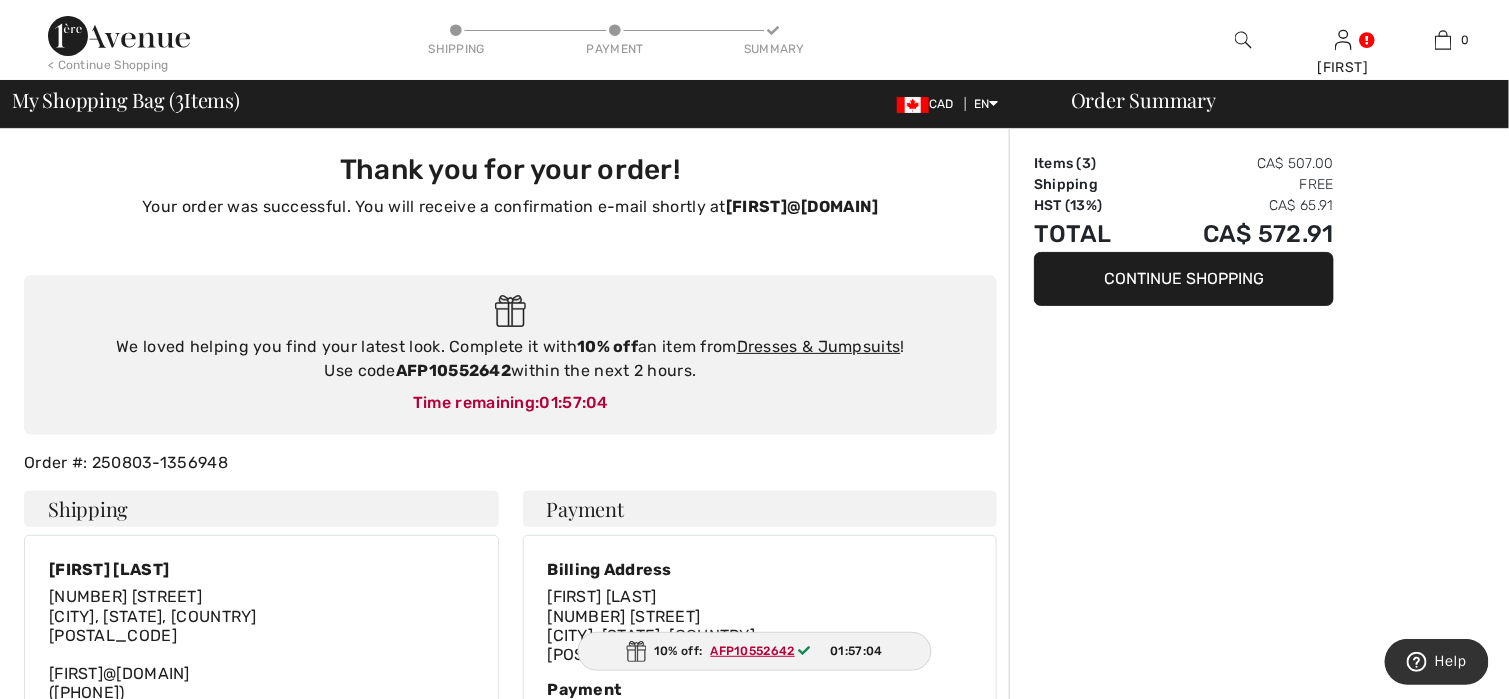 click on "AFP10552642" at bounding box center [753, 651] 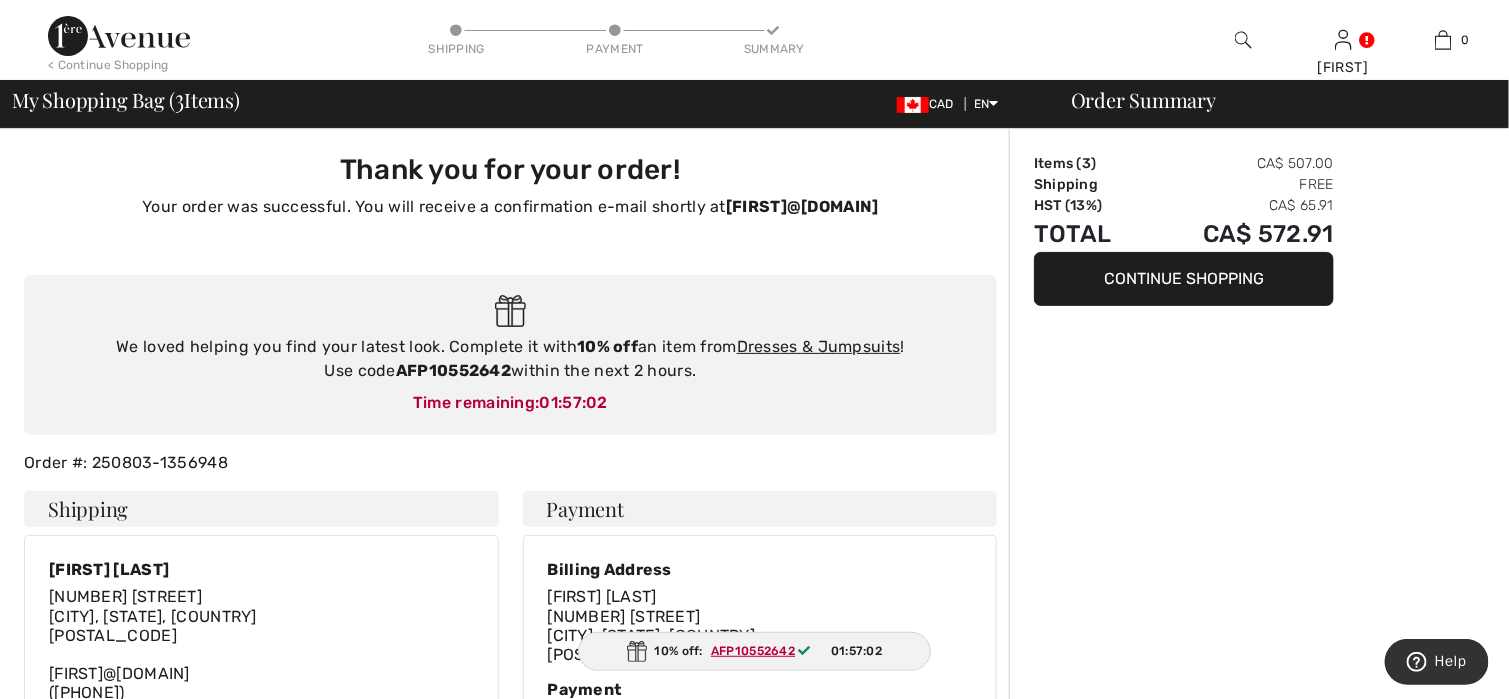 click on "Billing Address
Michele Barron
13500 13Th Concession Road Essex, ON, CA N8M2X6" at bounding box center (760, 616) 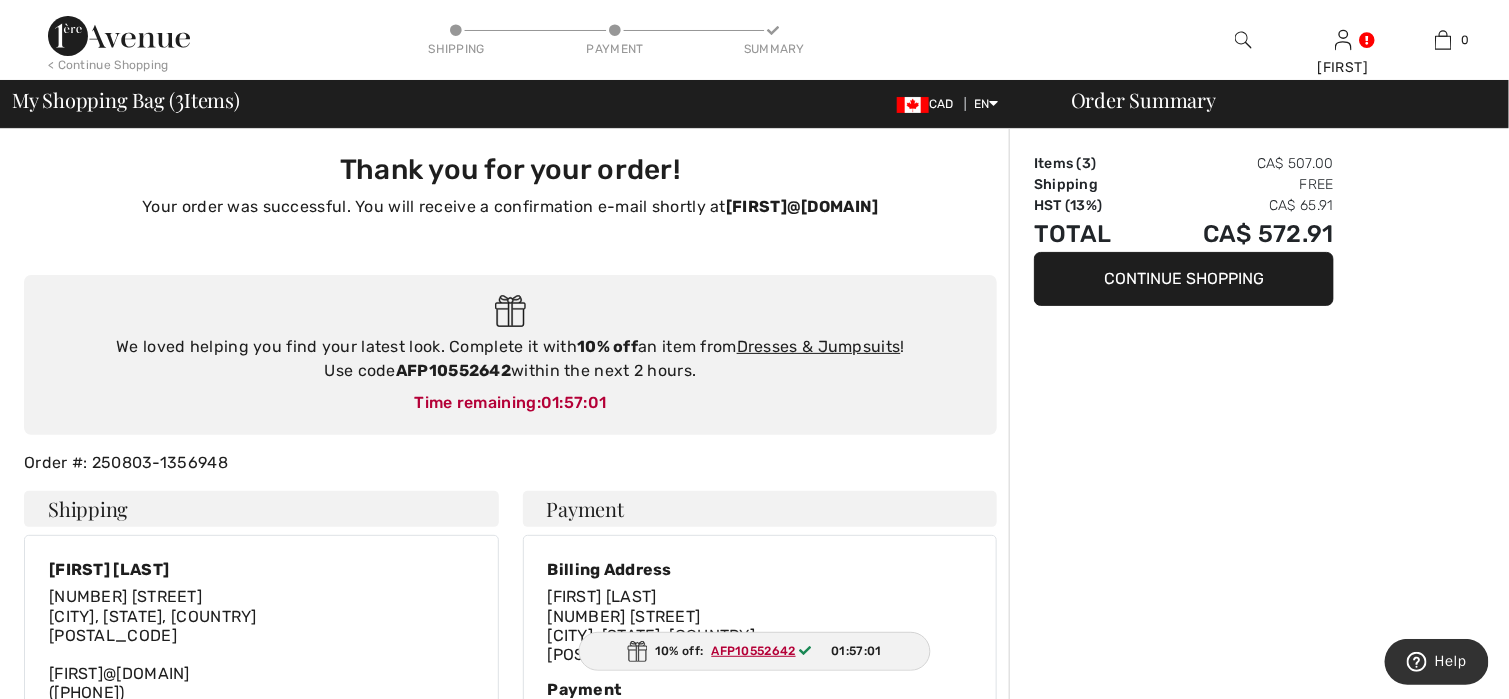 click on "Michele Barron
13500 13Th Concession Road Essex, ON, CA N8M2X6
michelembarron@gmail.com
(519) 776-6589
Shipping
Regular" at bounding box center (261, 665) 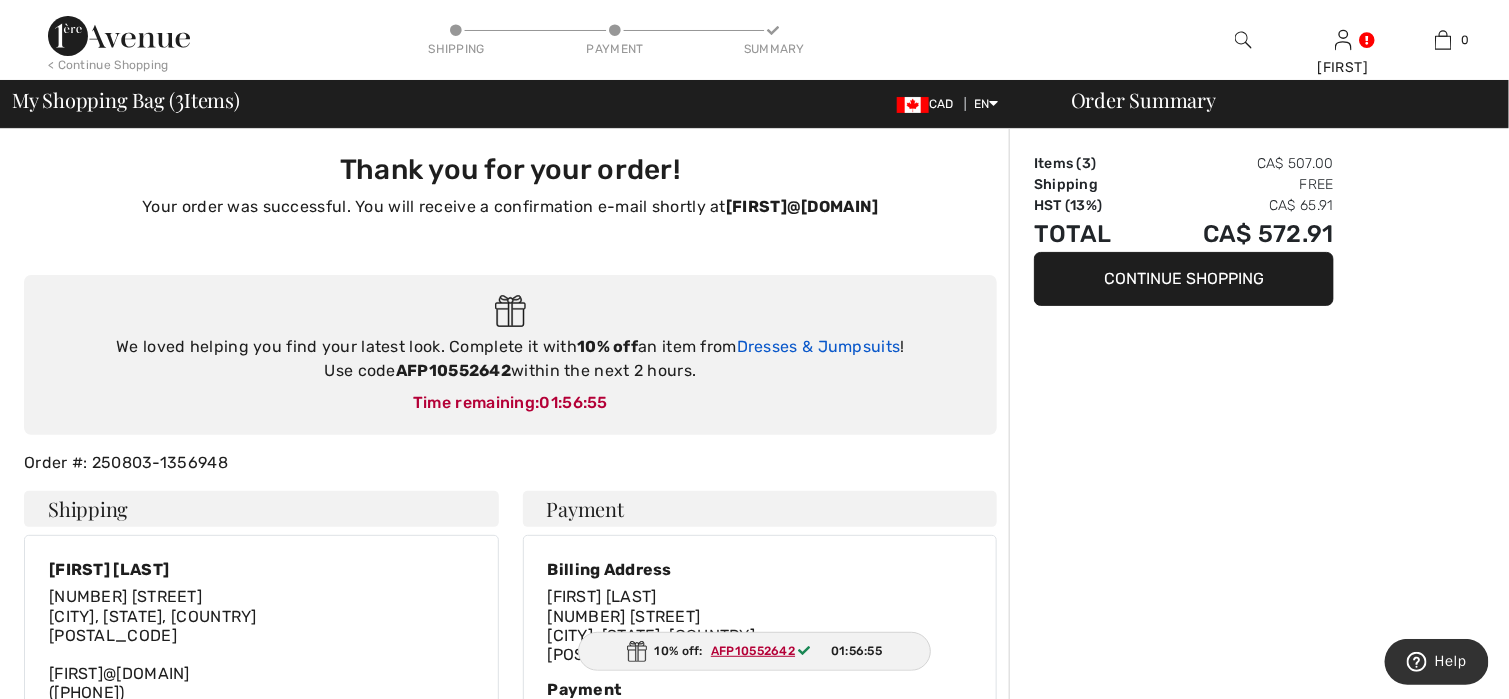 click on "Dresses & Jumpsuits" at bounding box center [819, 346] 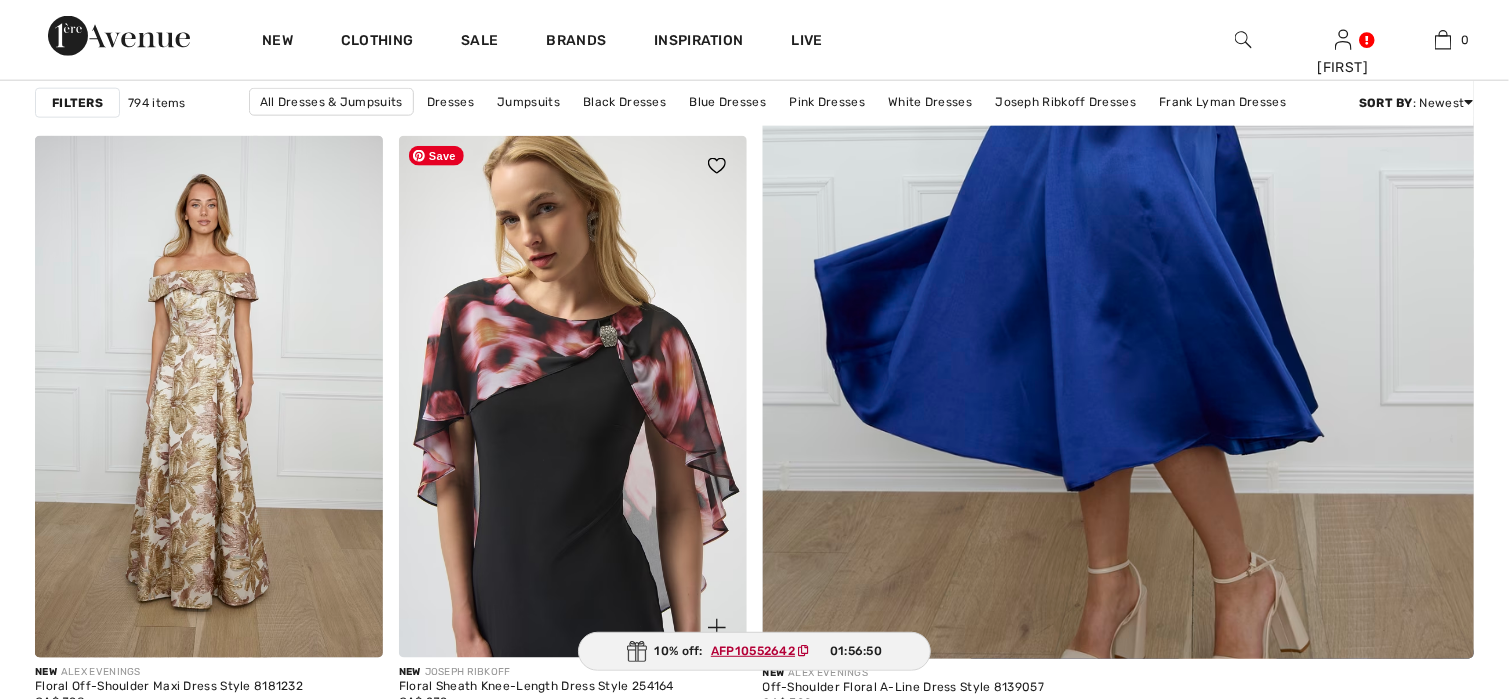 scroll, scrollTop: 0, scrollLeft: 0, axis: both 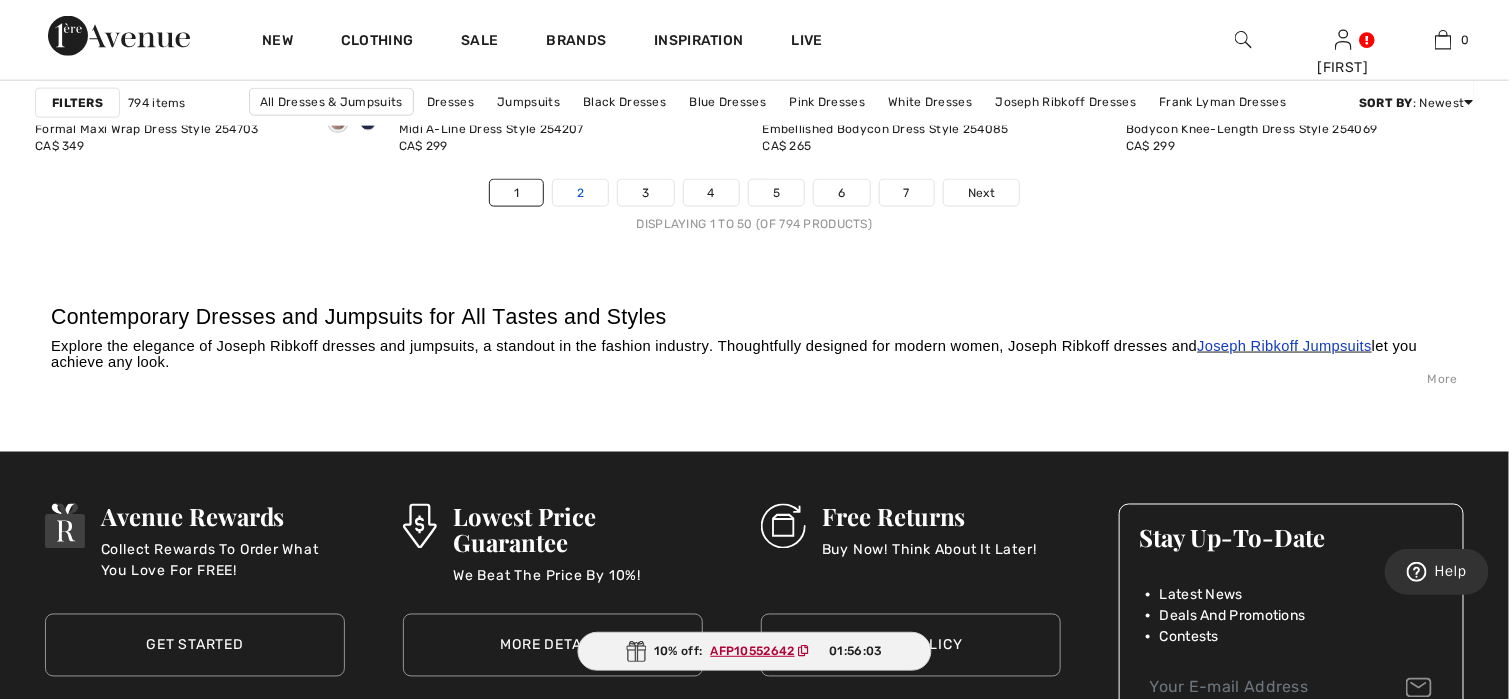 click on "2" at bounding box center (580, 193) 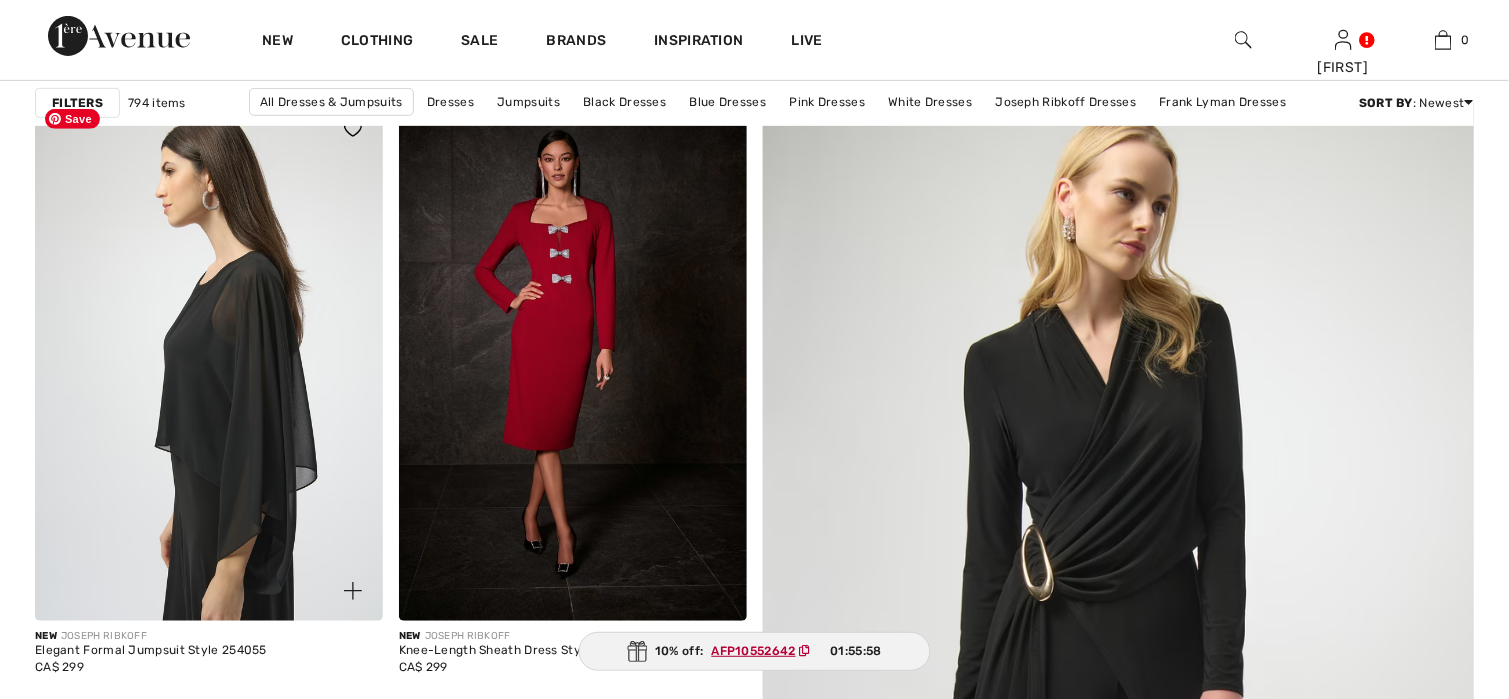 scroll, scrollTop: 300, scrollLeft: 0, axis: vertical 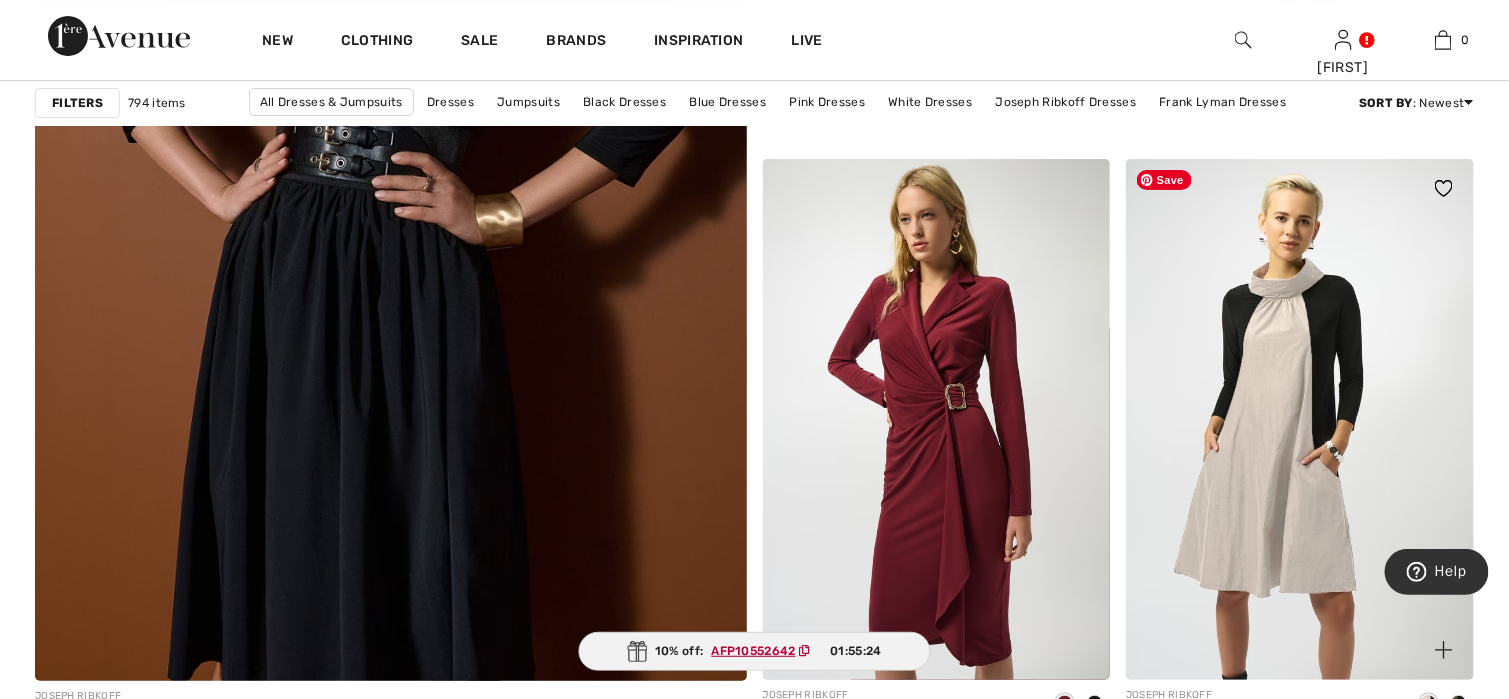 click at bounding box center (1300, 420) 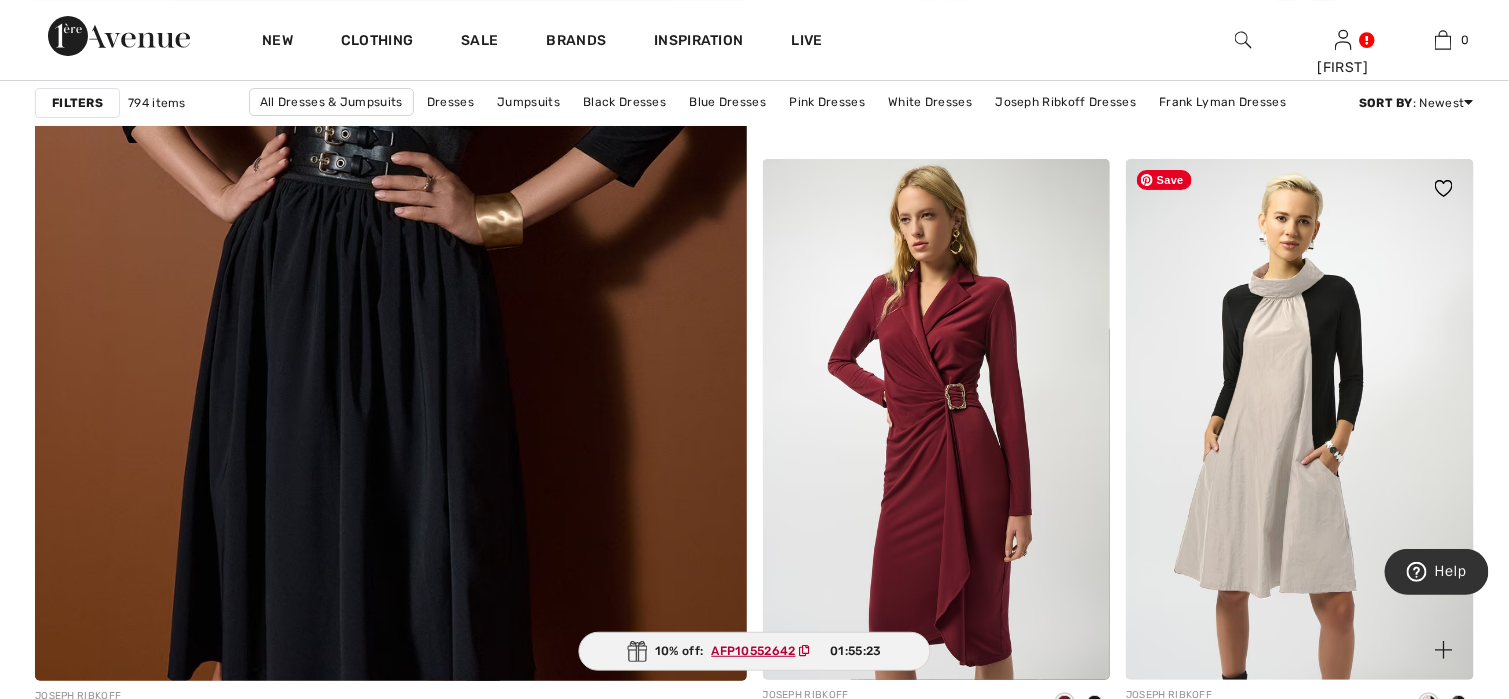 click at bounding box center (1300, 420) 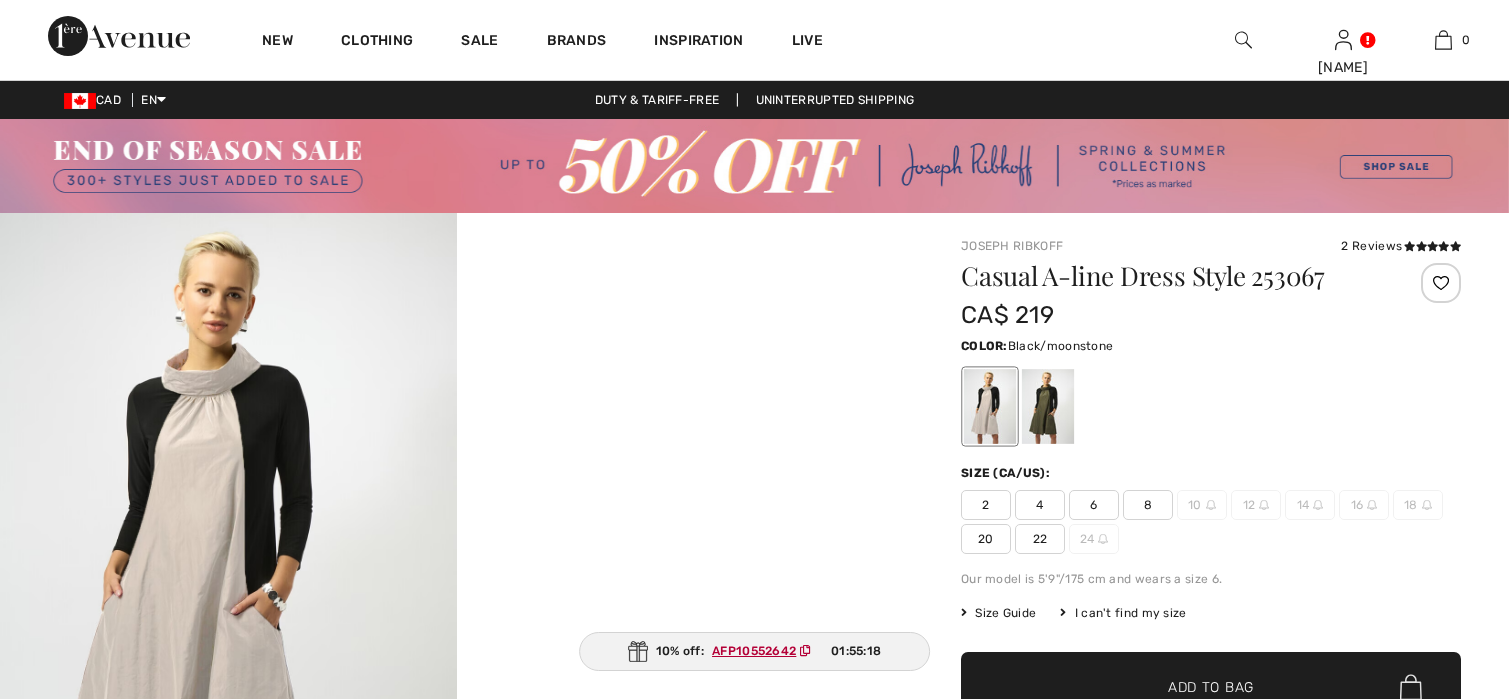 scroll, scrollTop: 0, scrollLeft: 0, axis: both 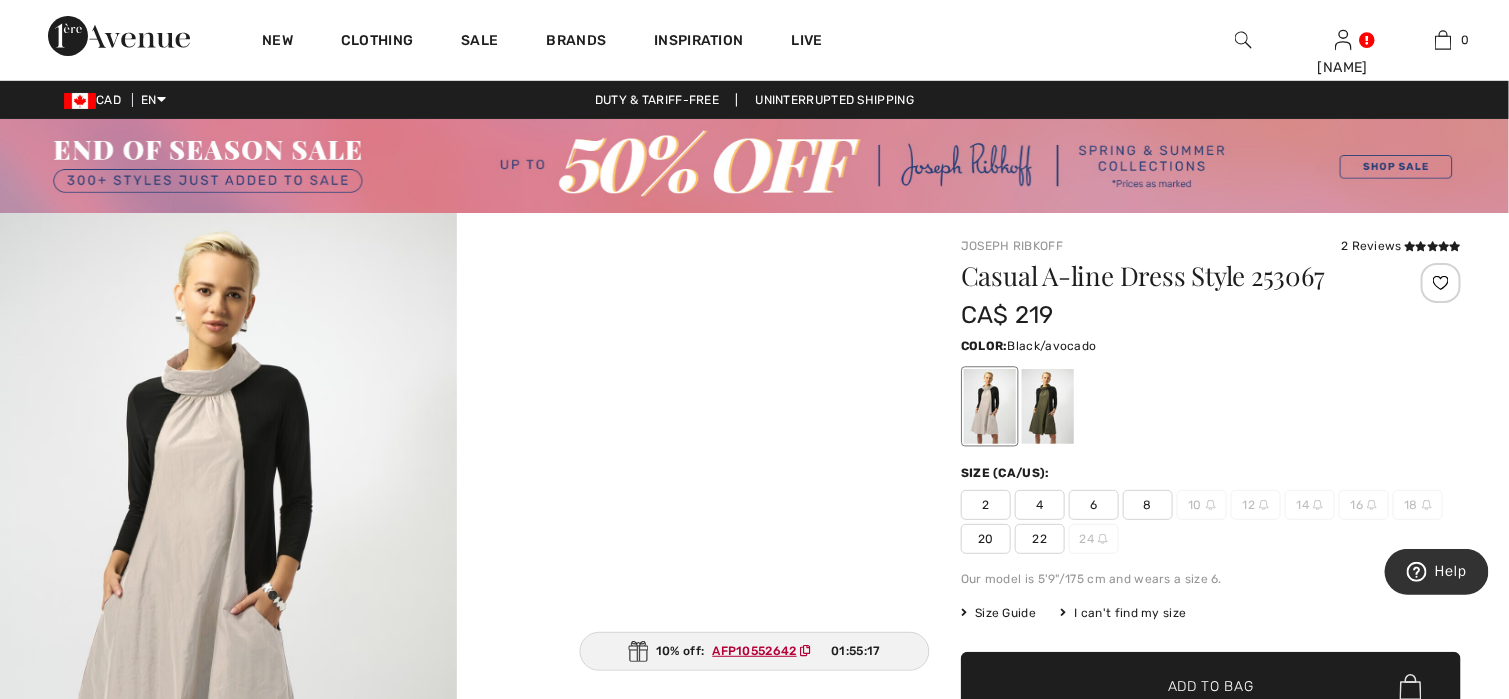click at bounding box center (1048, 406) 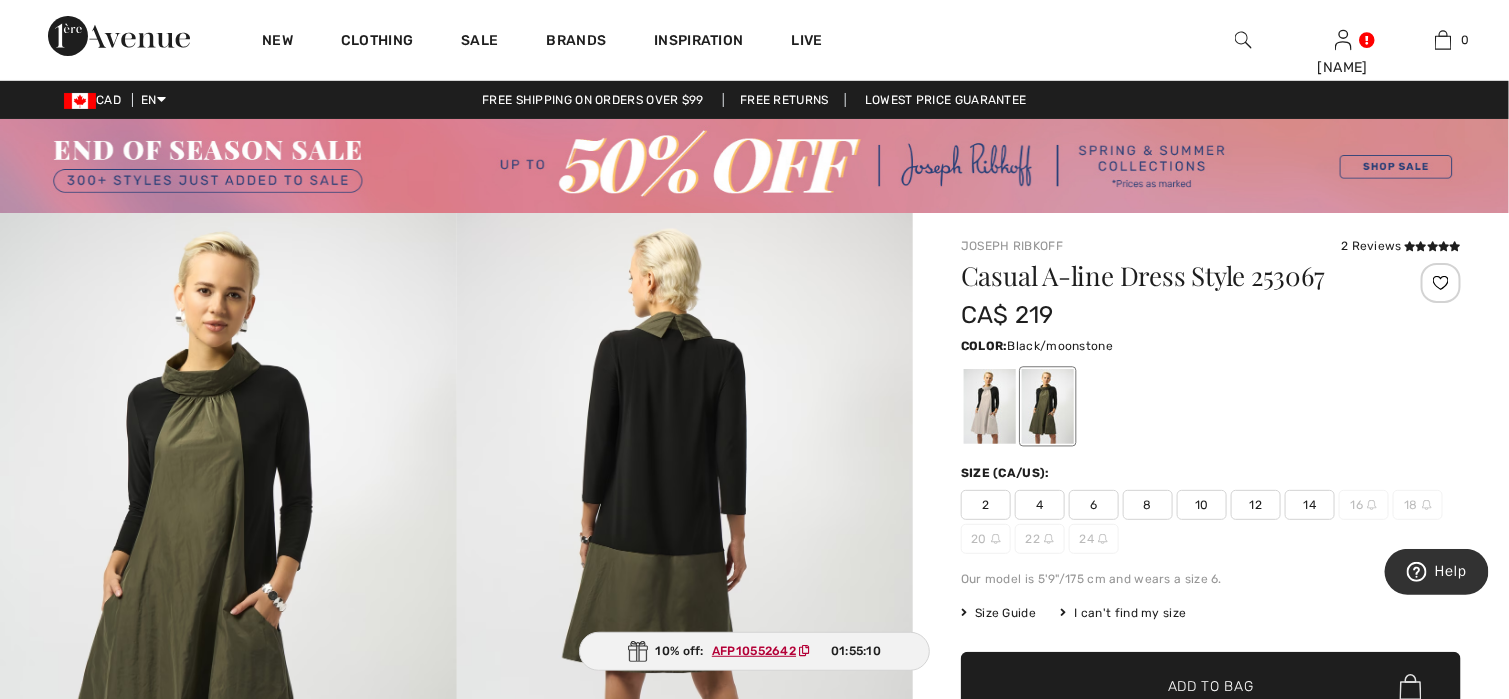click at bounding box center [990, 406] 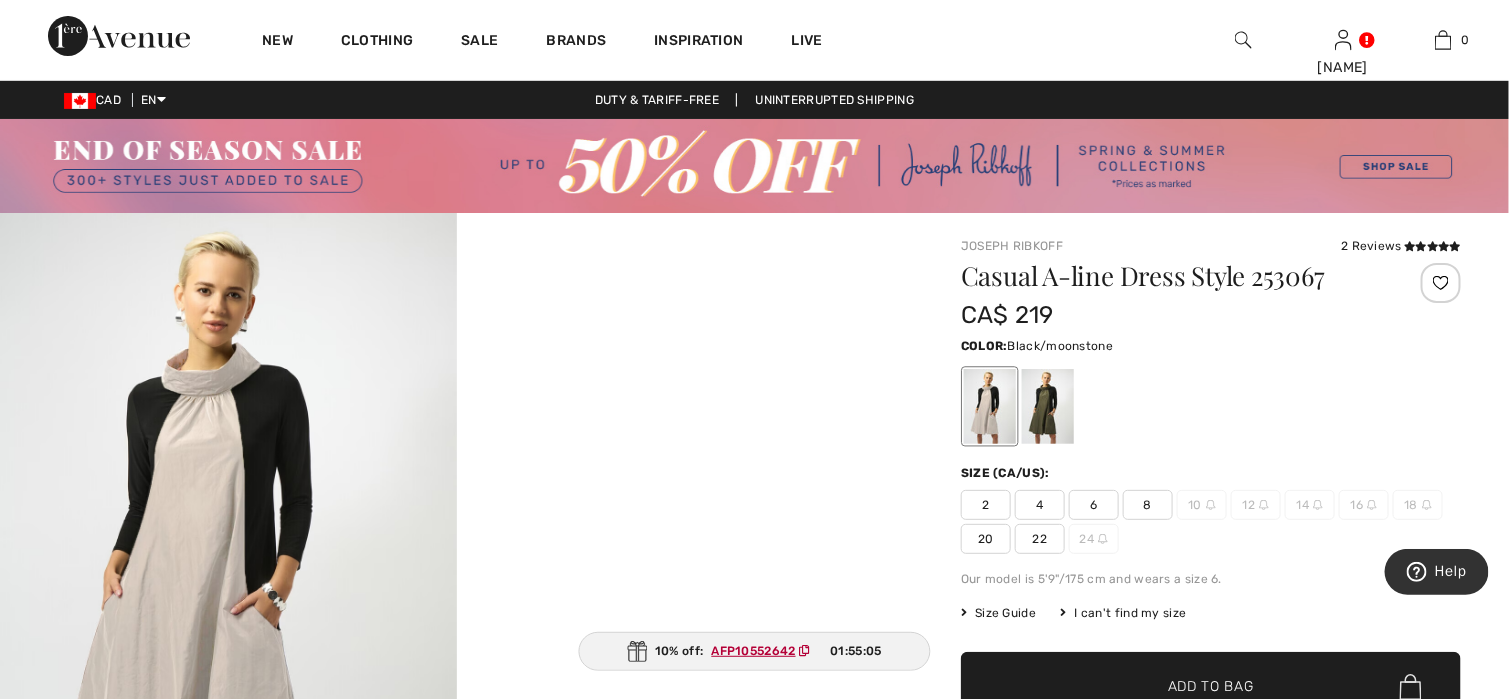 click on "20" at bounding box center (986, 539) 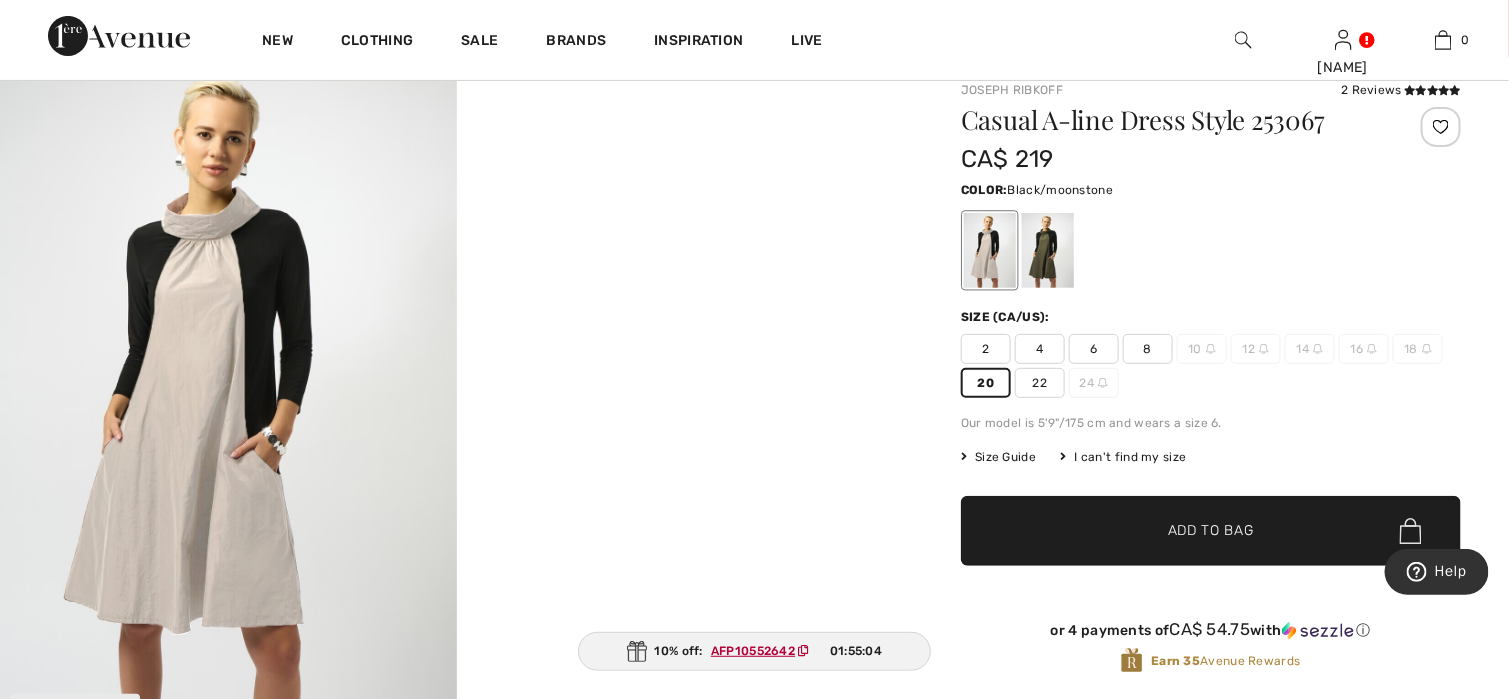 scroll, scrollTop: 200, scrollLeft: 0, axis: vertical 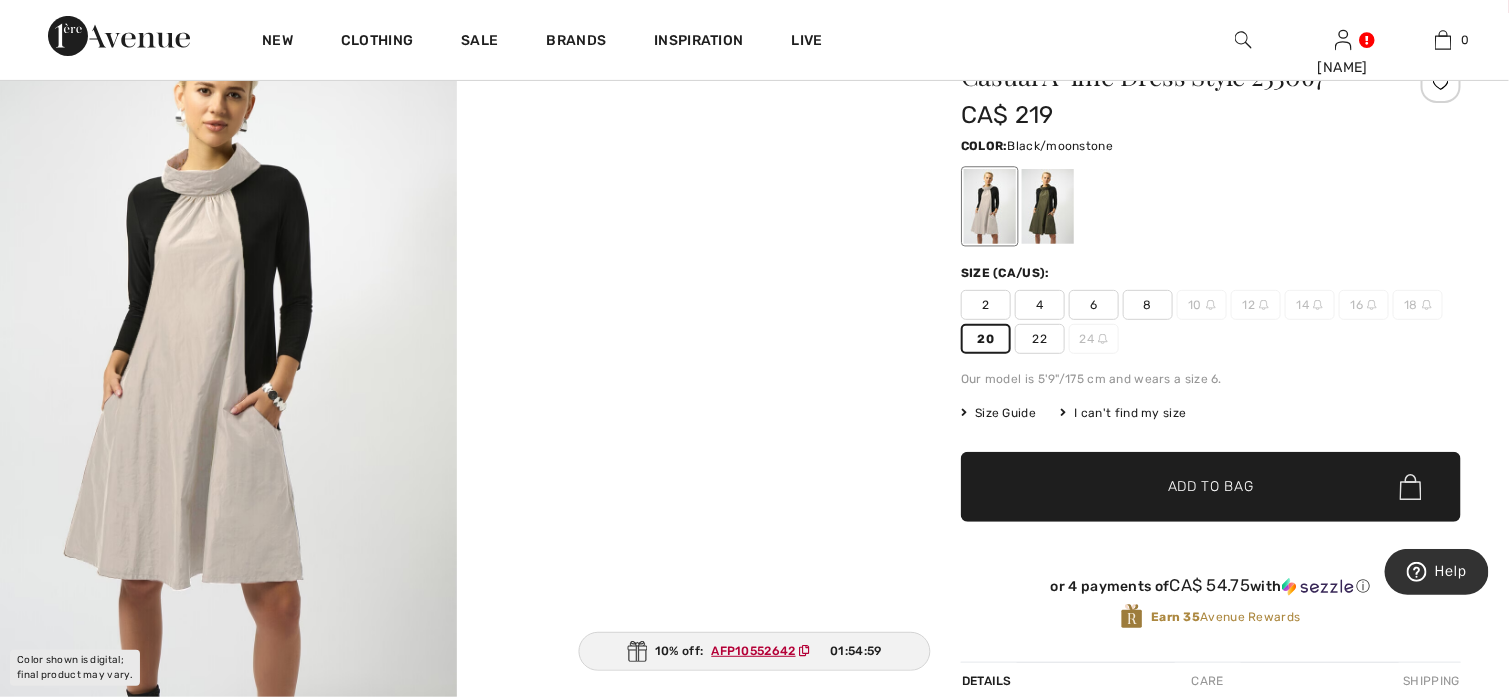 click on "✔ Added to Bag
Add to Bag" at bounding box center [1211, 487] 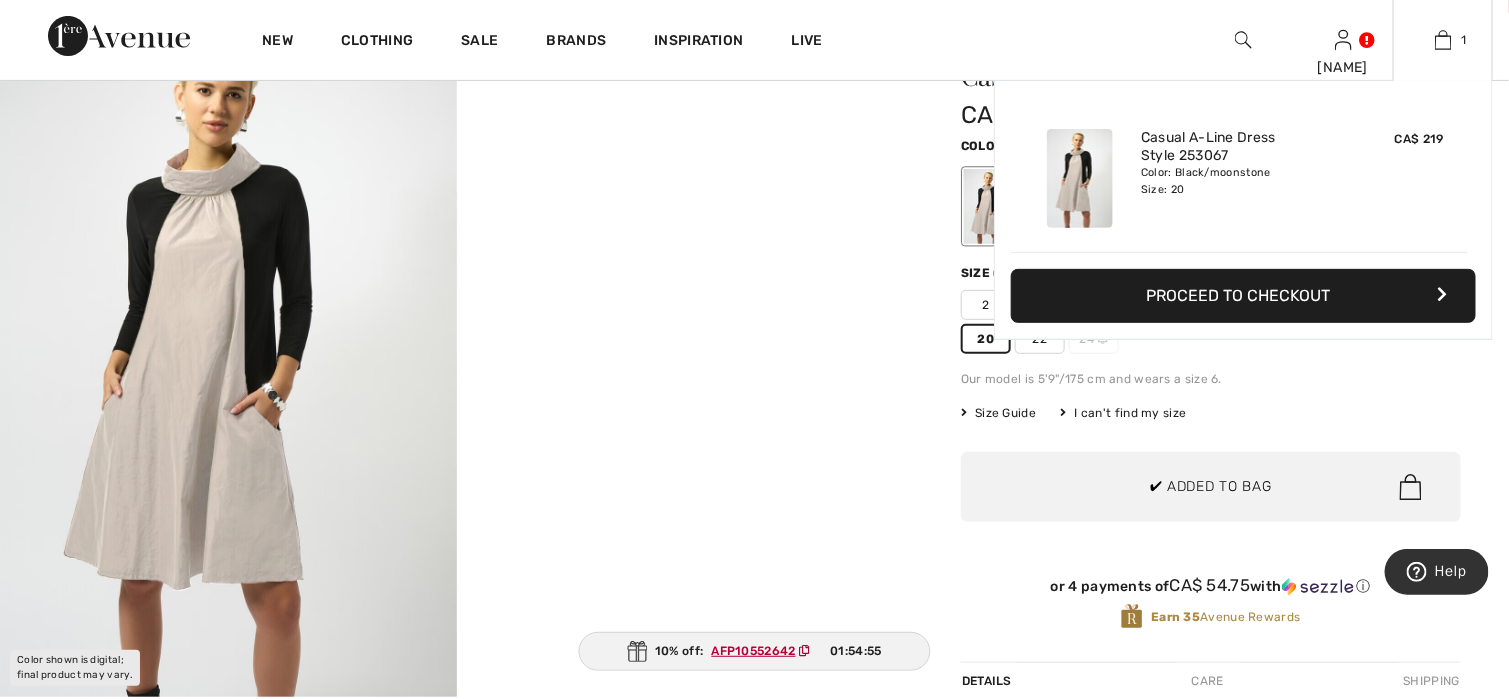 click on "Proceed to Checkout" at bounding box center (1243, 296) 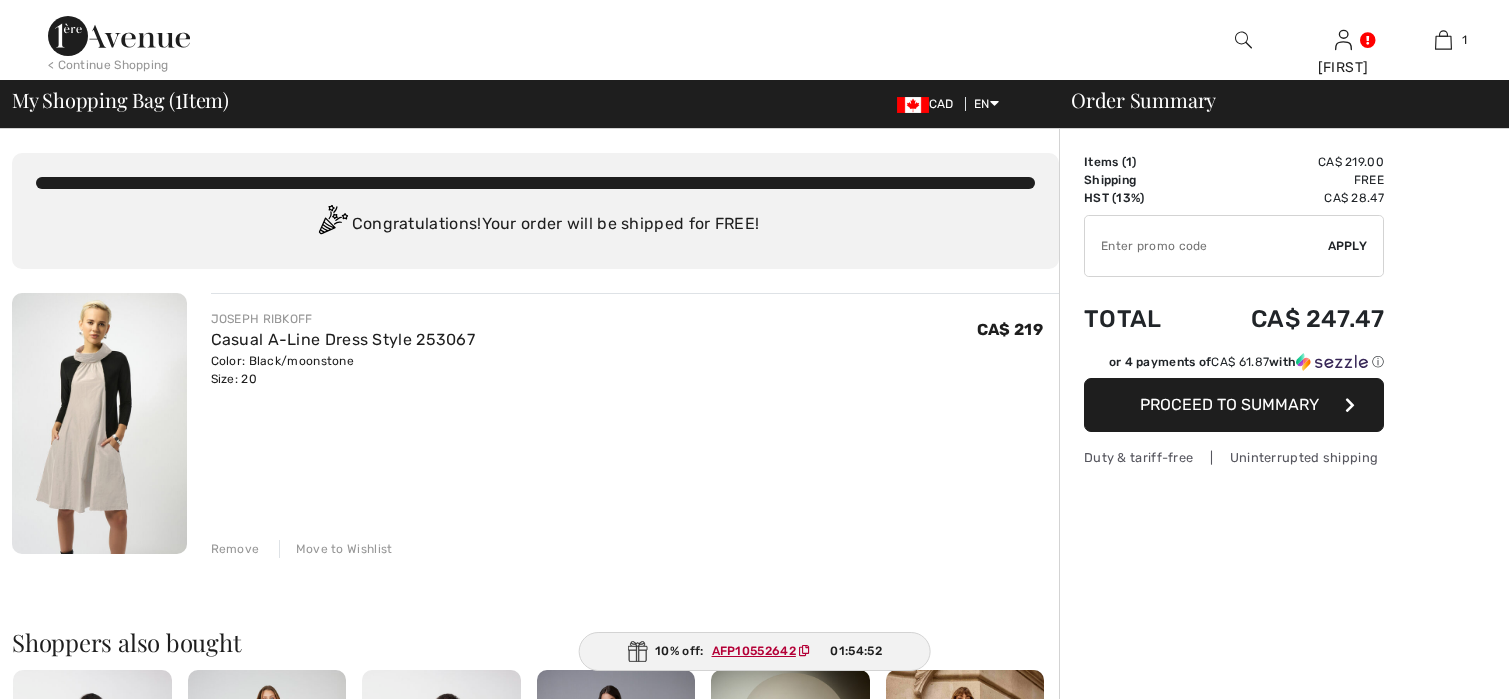 scroll, scrollTop: 0, scrollLeft: 0, axis: both 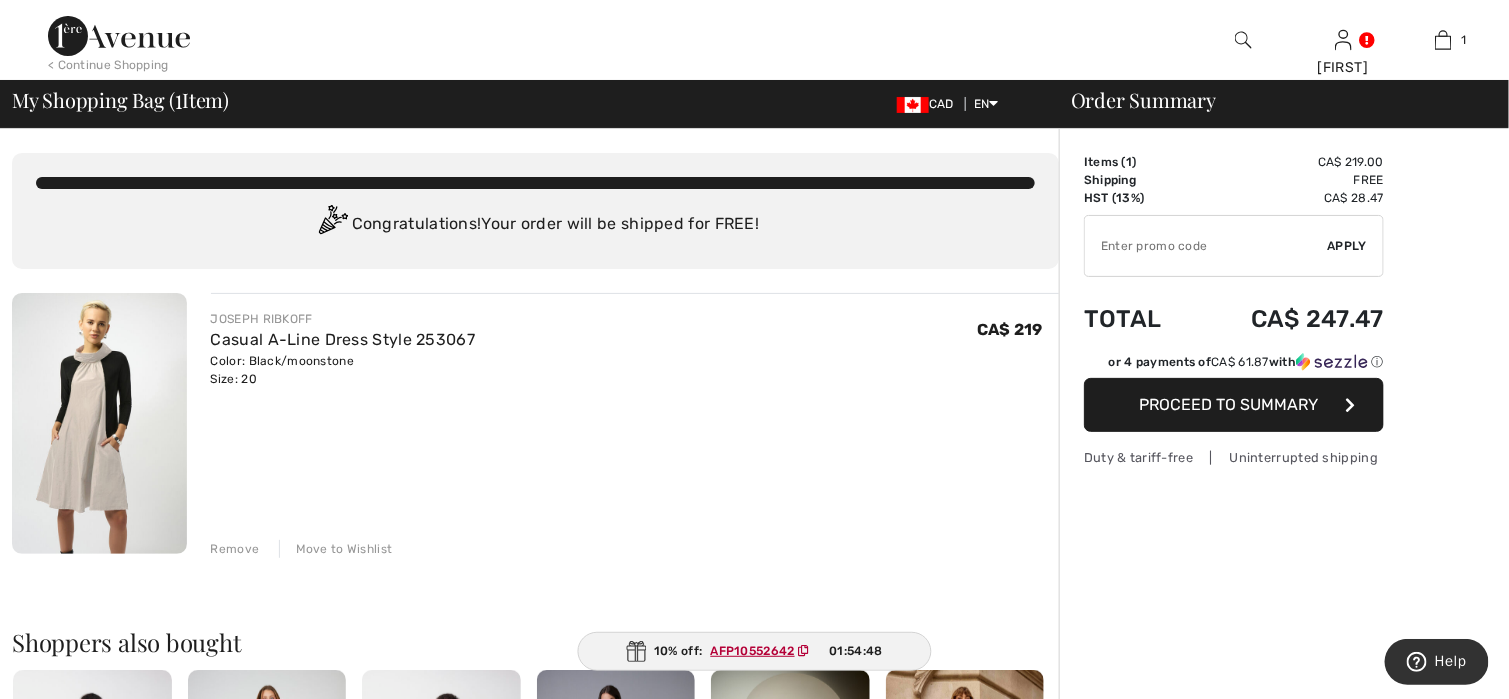 click at bounding box center [754, 1395] 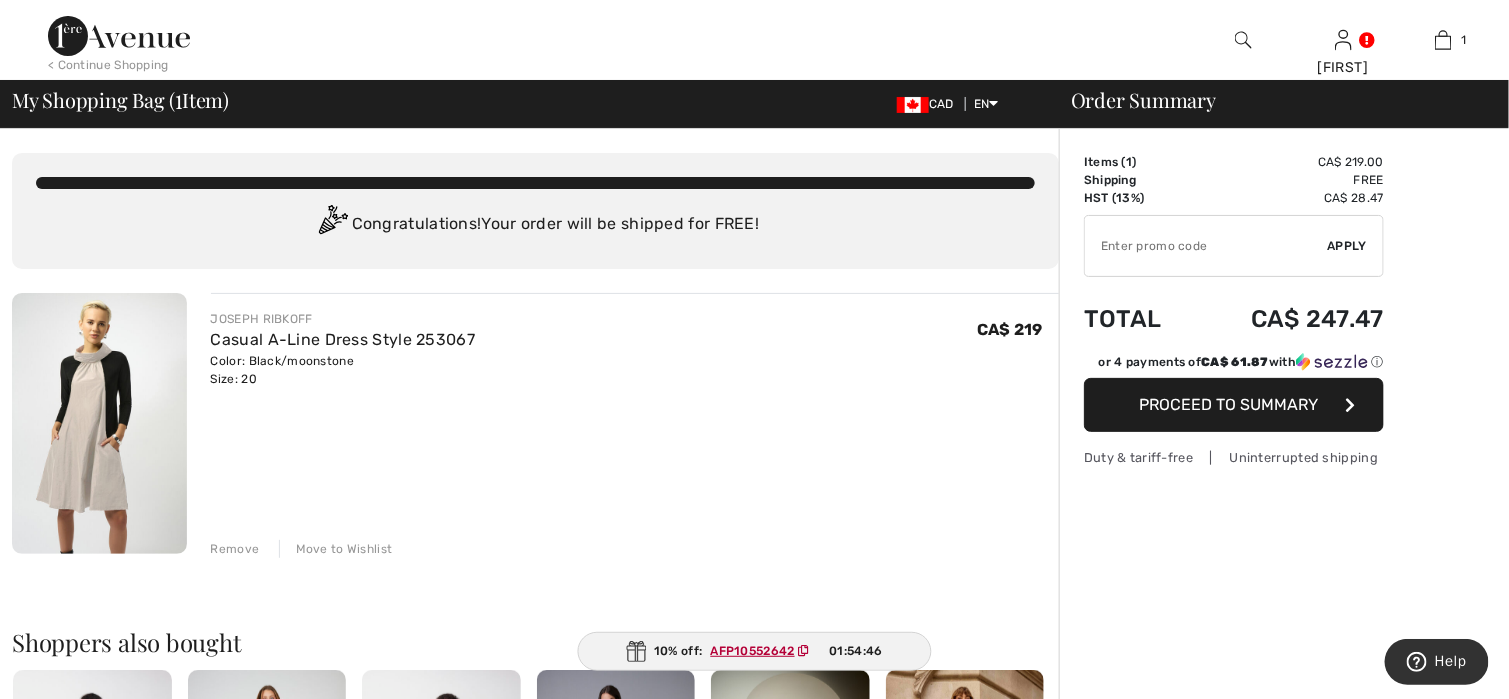 type on "[USERNAME]" 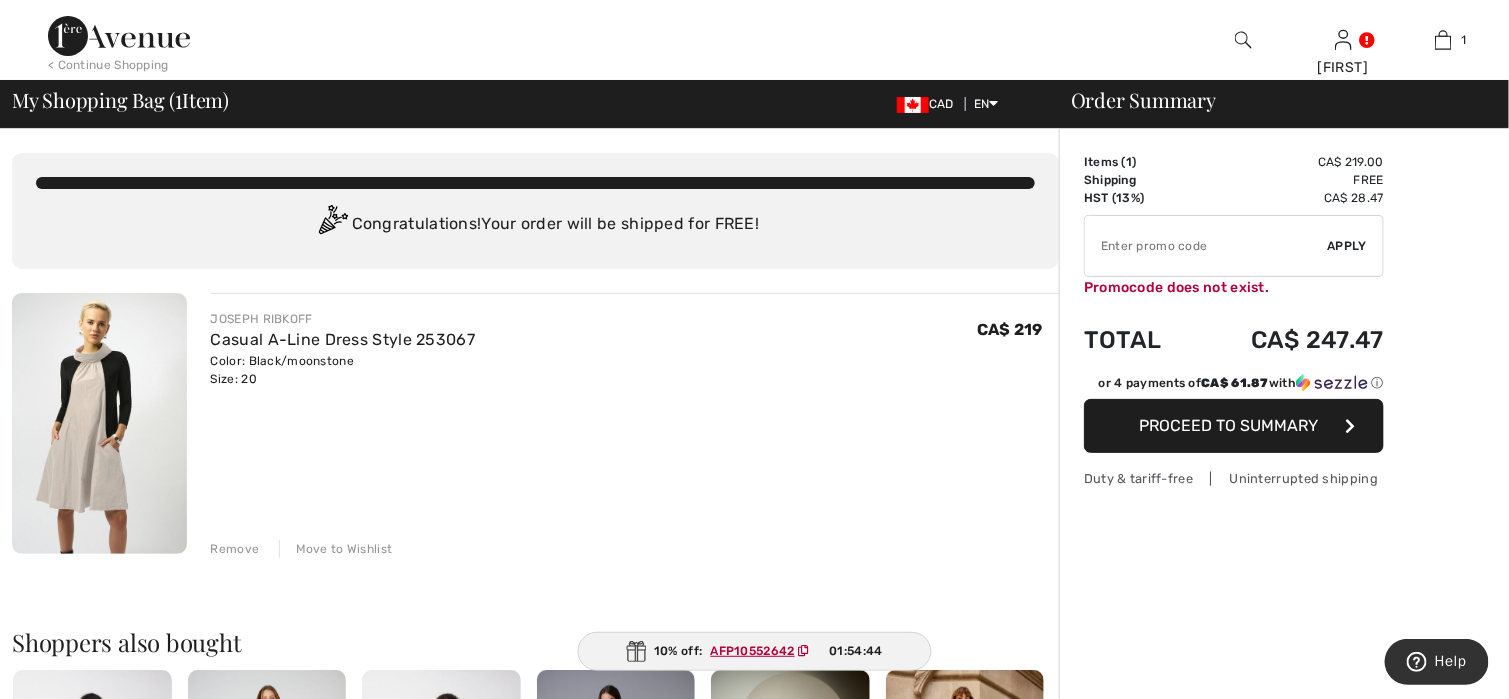 type on "NEW10" 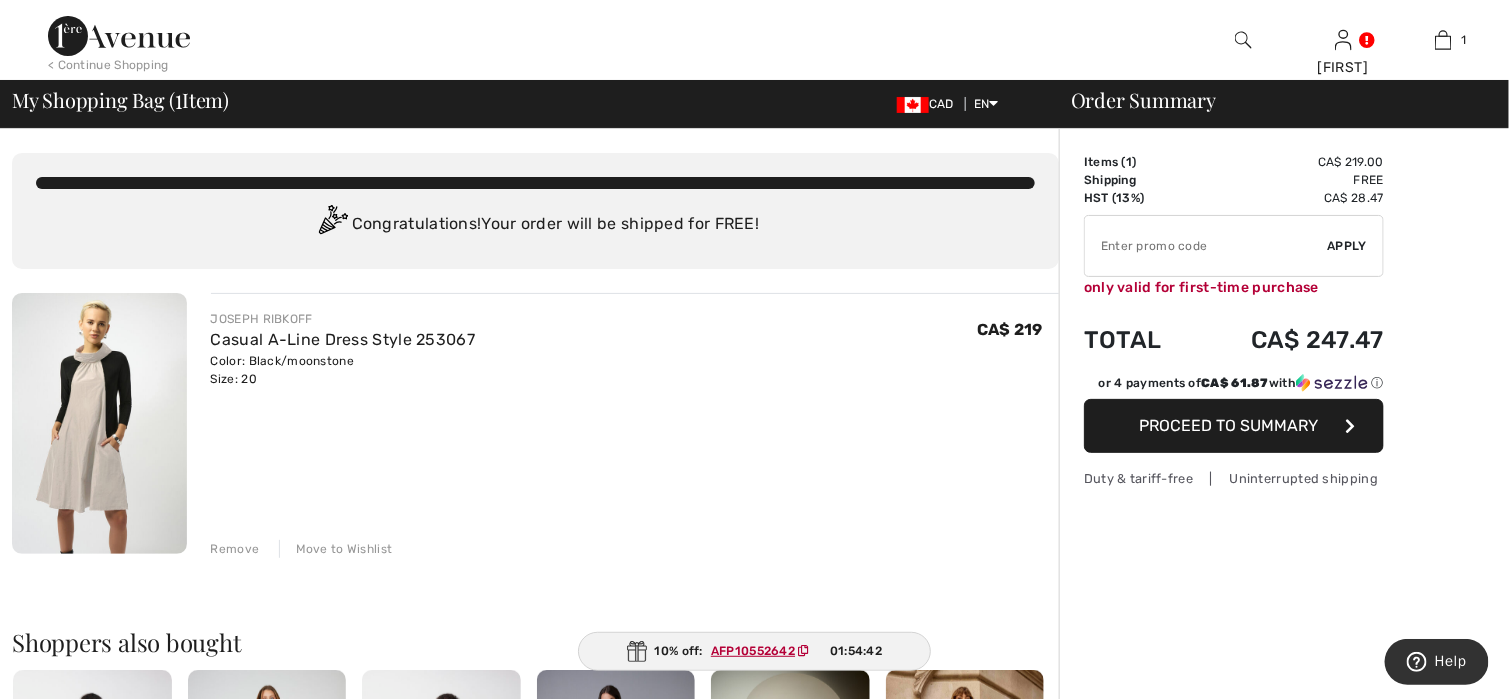 type on "NEW15" 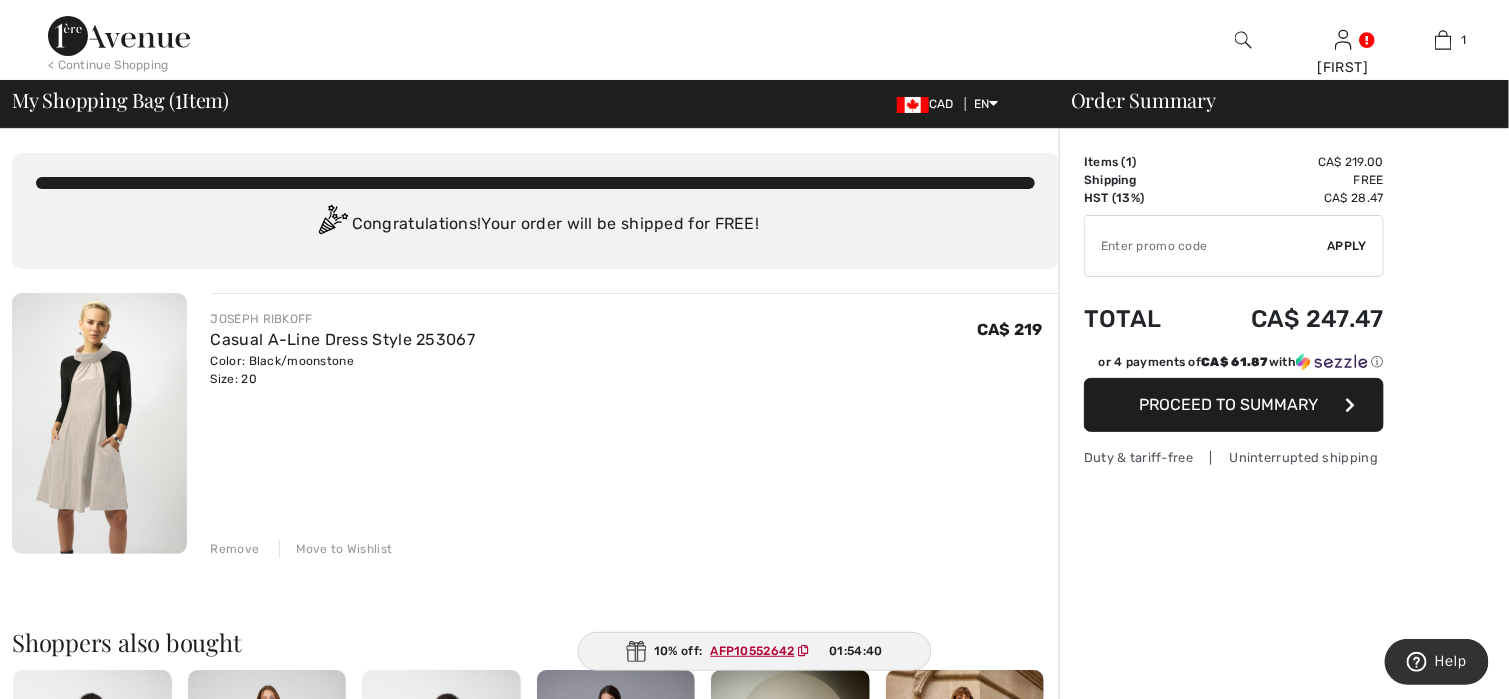 type on "NEW10" 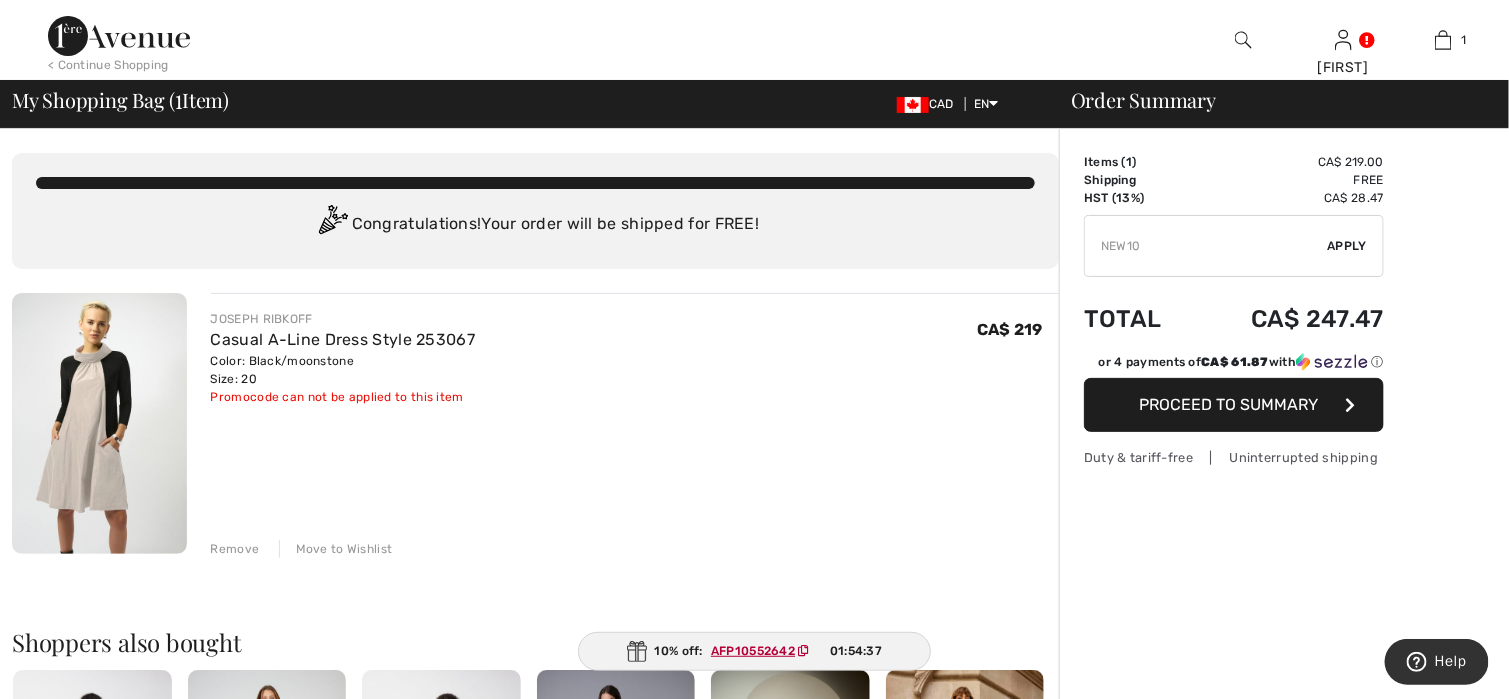 click at bounding box center [754, 1395] 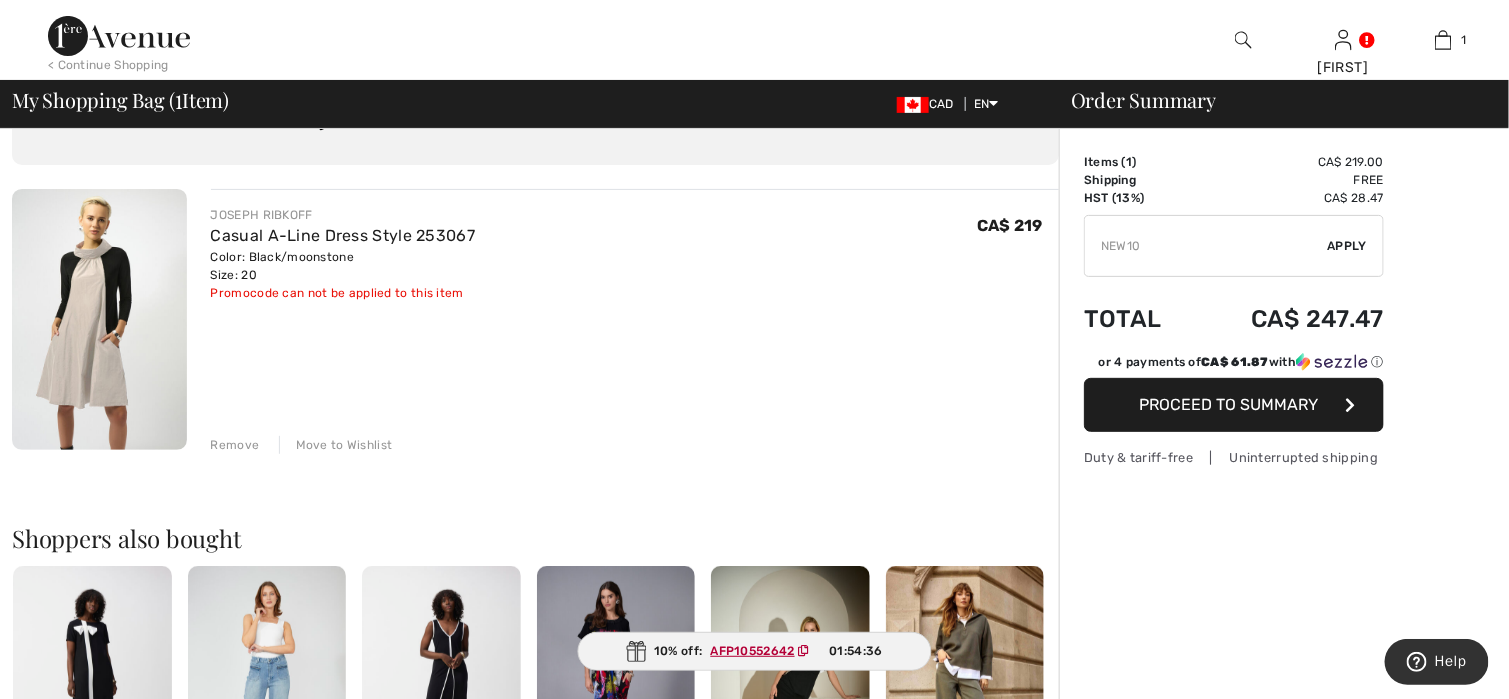 scroll, scrollTop: 200, scrollLeft: 0, axis: vertical 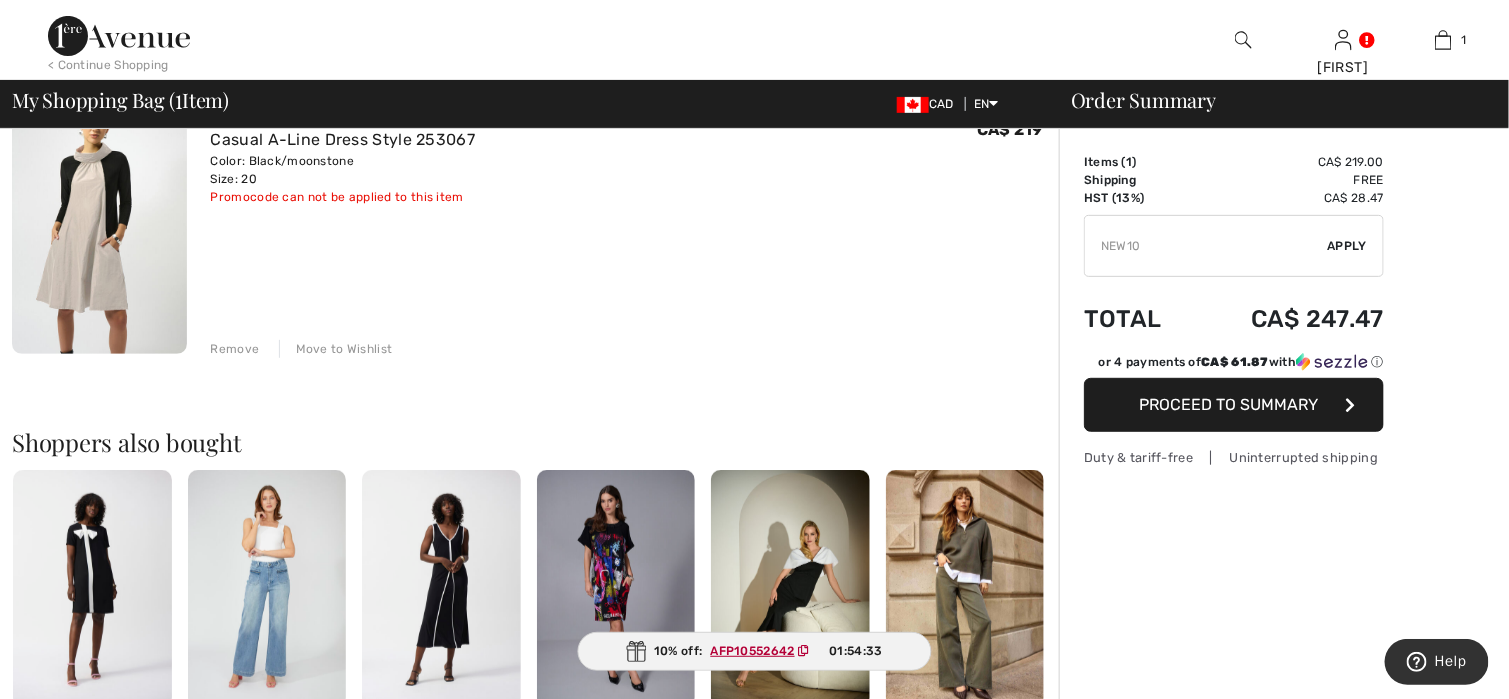 click on "AFP10552642" at bounding box center [753, 651] 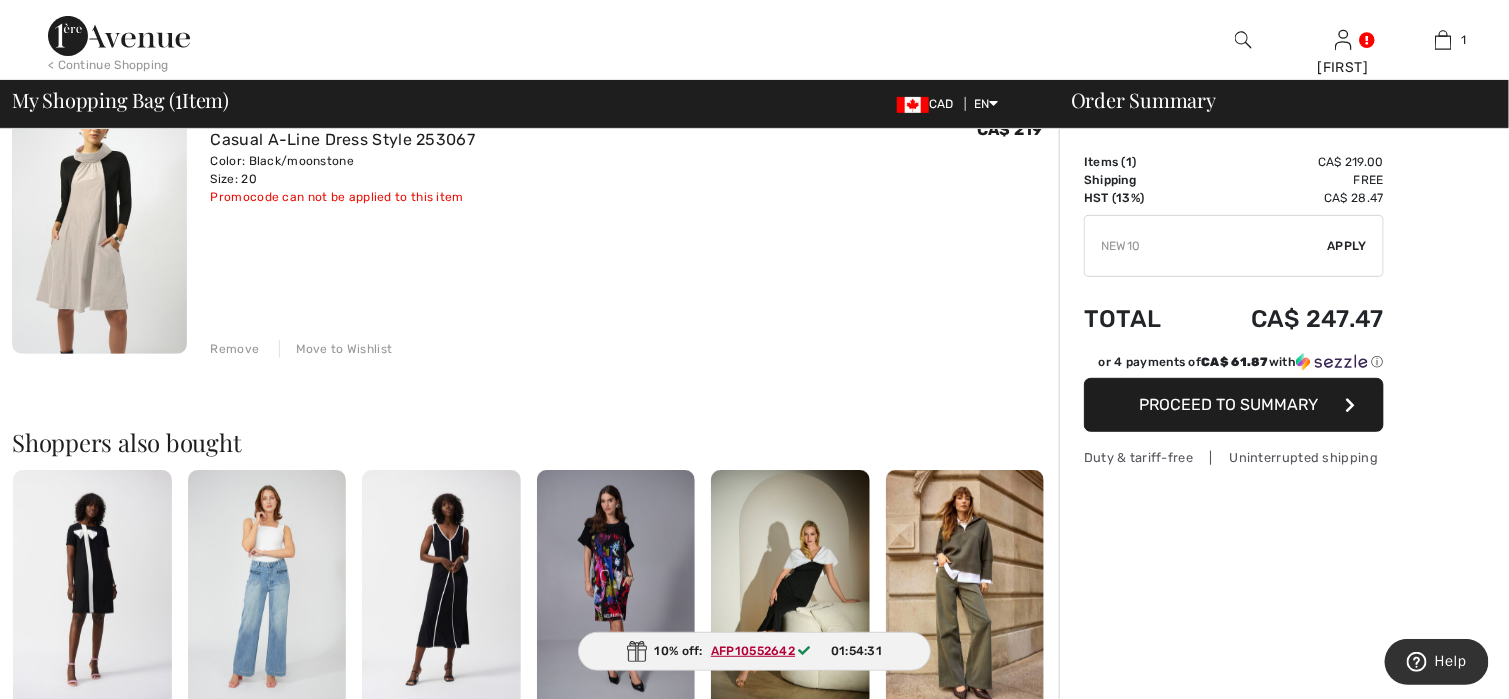 click on "10% off:
[ALPHA_NUMERIC]
[TIME]" at bounding box center (755, 651) 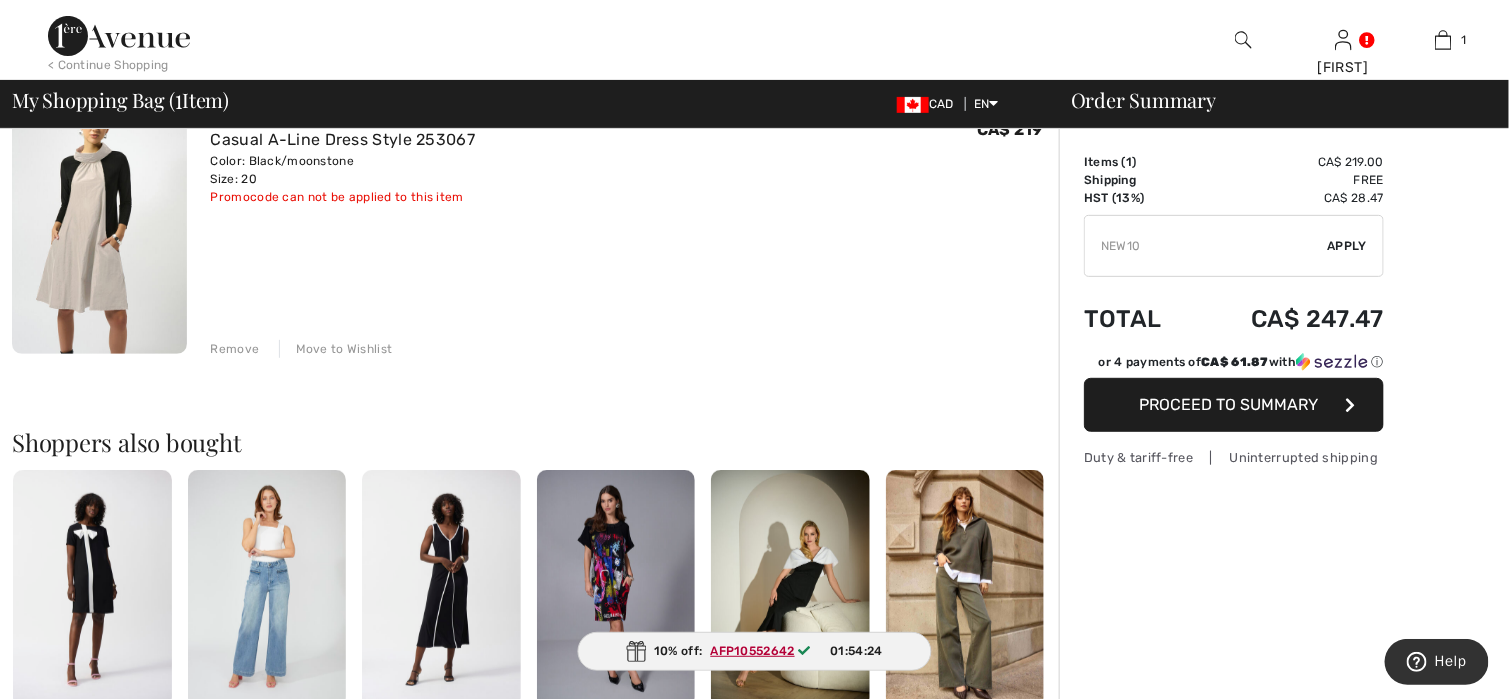 scroll, scrollTop: 0, scrollLeft: 0, axis: both 